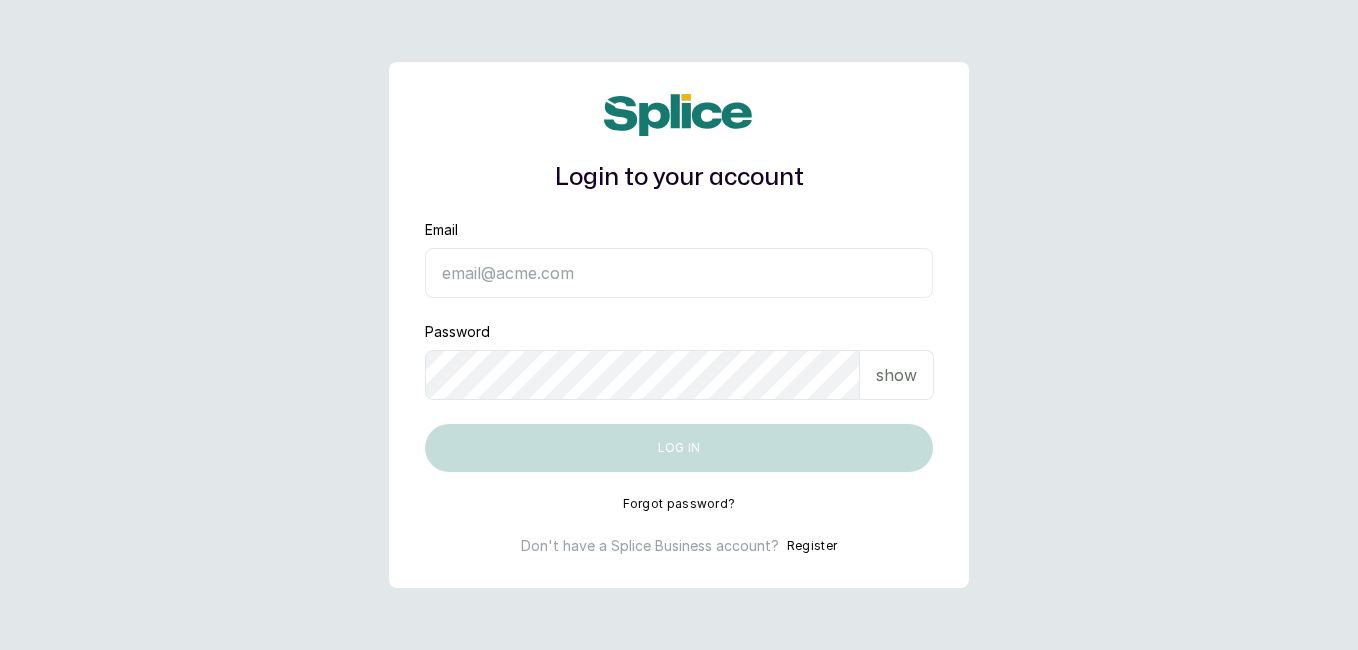 scroll, scrollTop: 0, scrollLeft: 0, axis: both 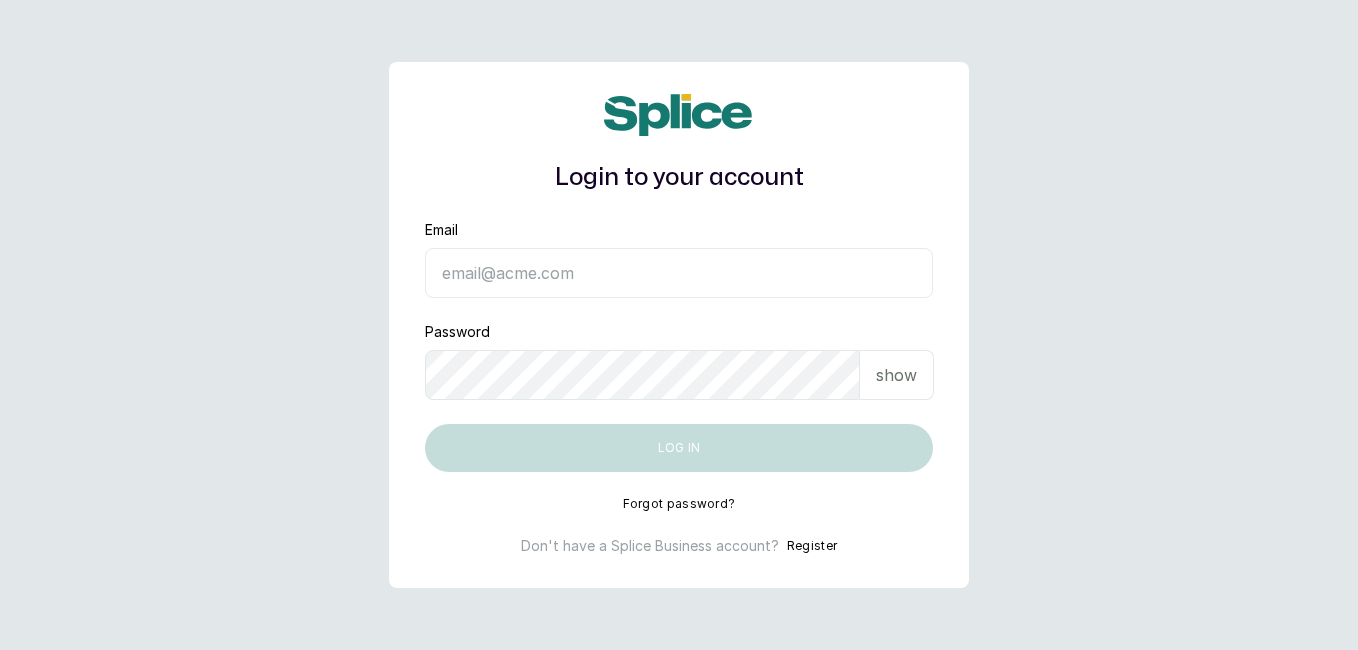 type on "[EMAIL_ADDRESS][DOMAIN_NAME]" 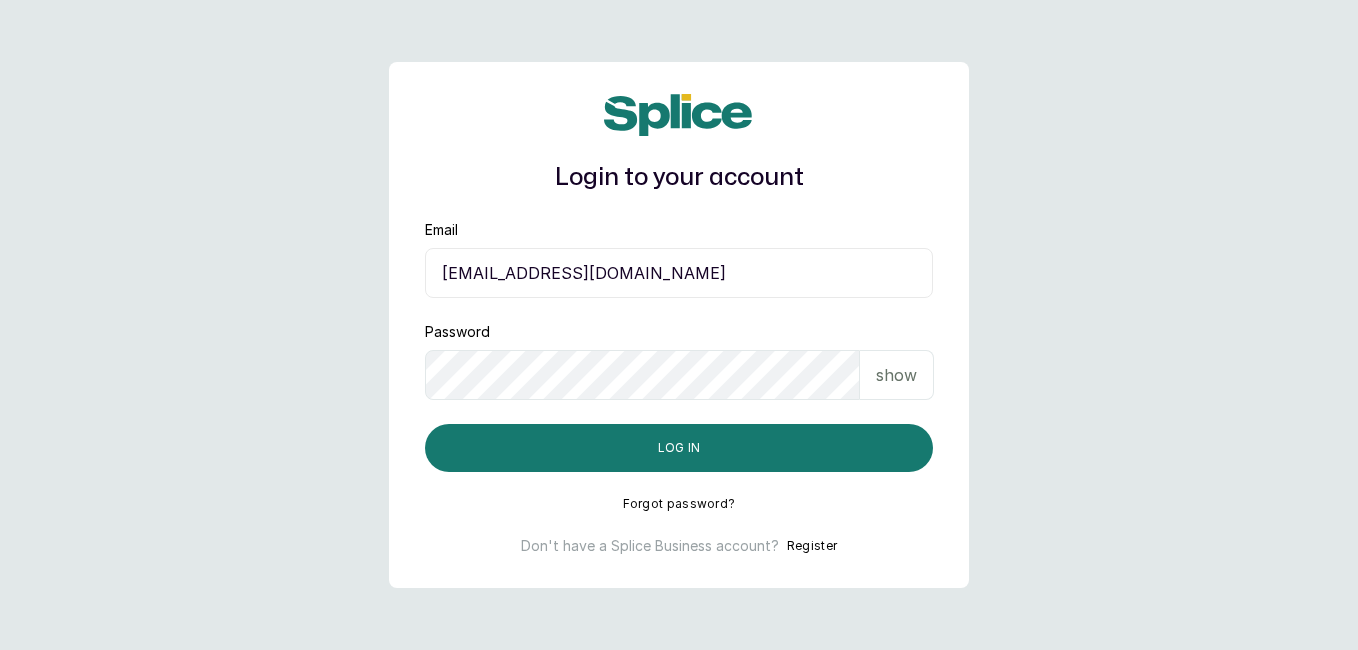click on "Log in" at bounding box center [679, 448] 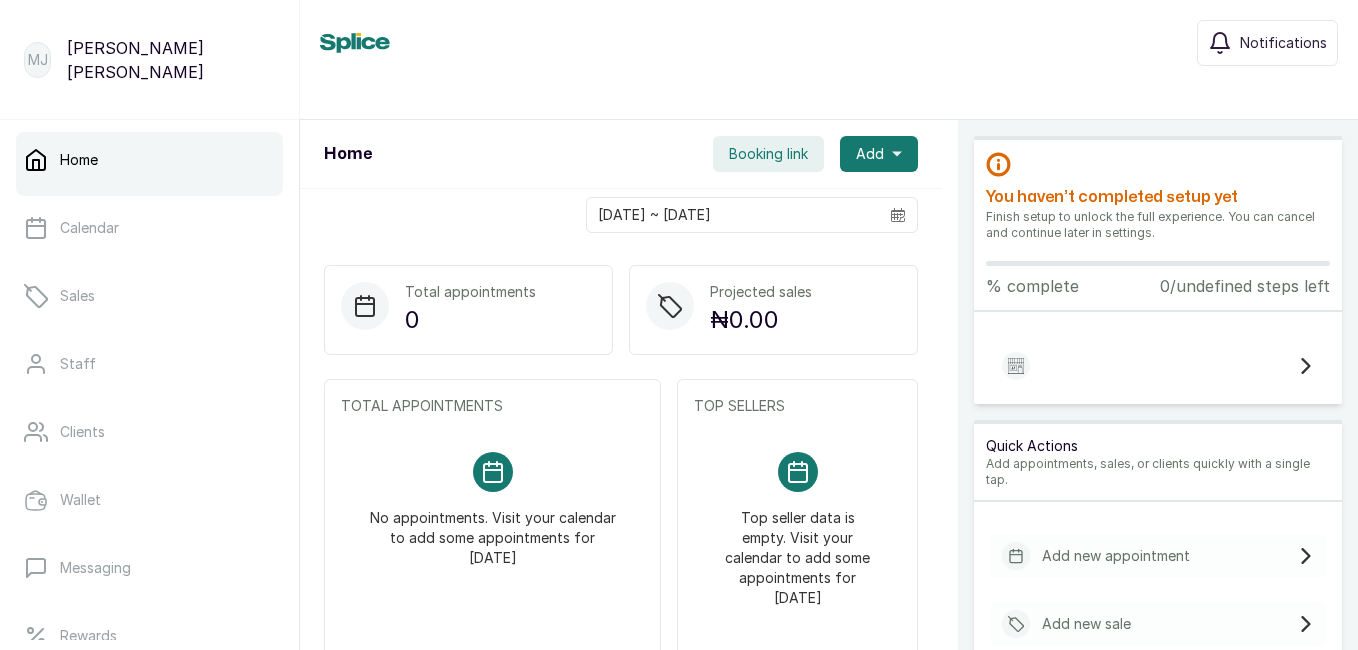 scroll, scrollTop: 0, scrollLeft: 0, axis: both 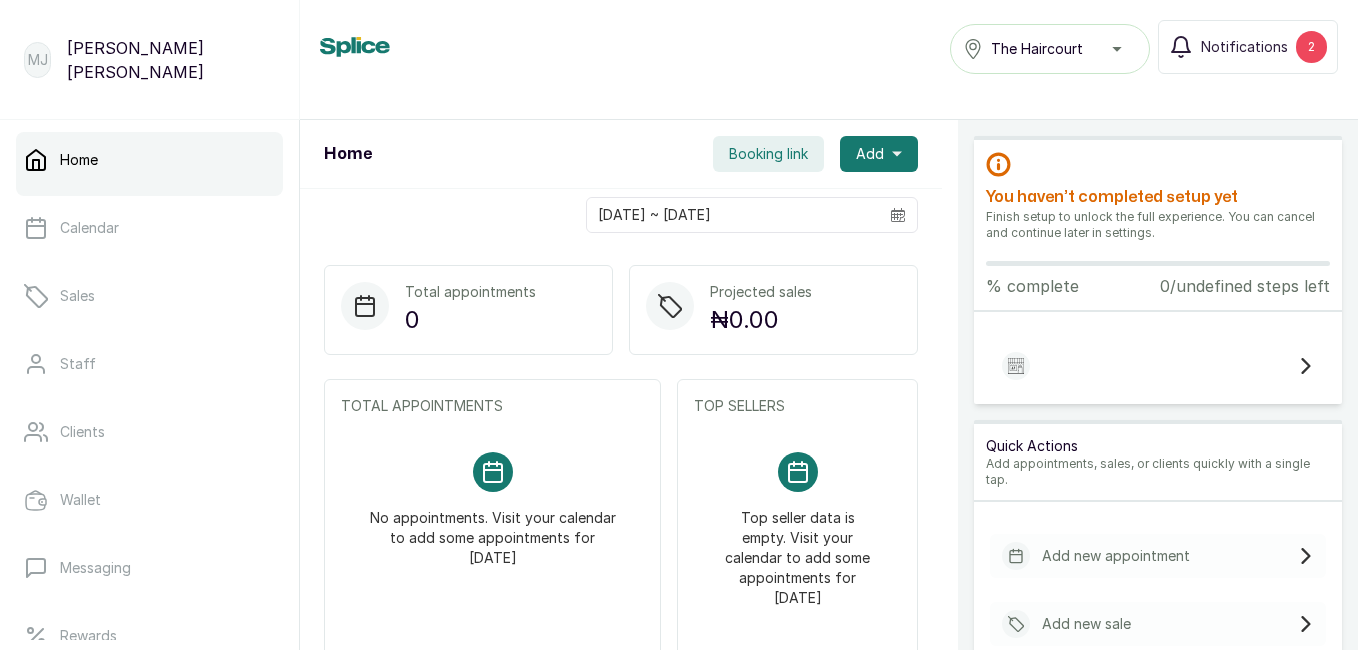 click on "Add" at bounding box center (870, 154) 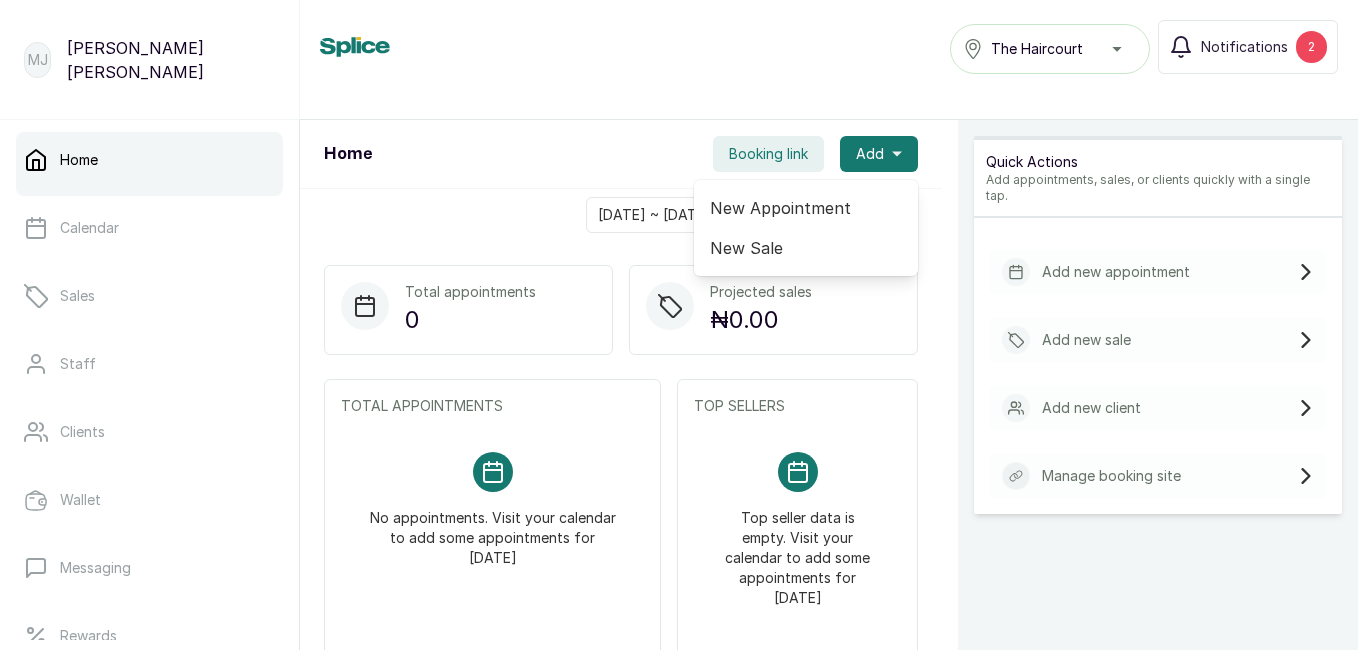 click on "New Sale" at bounding box center [806, 248] 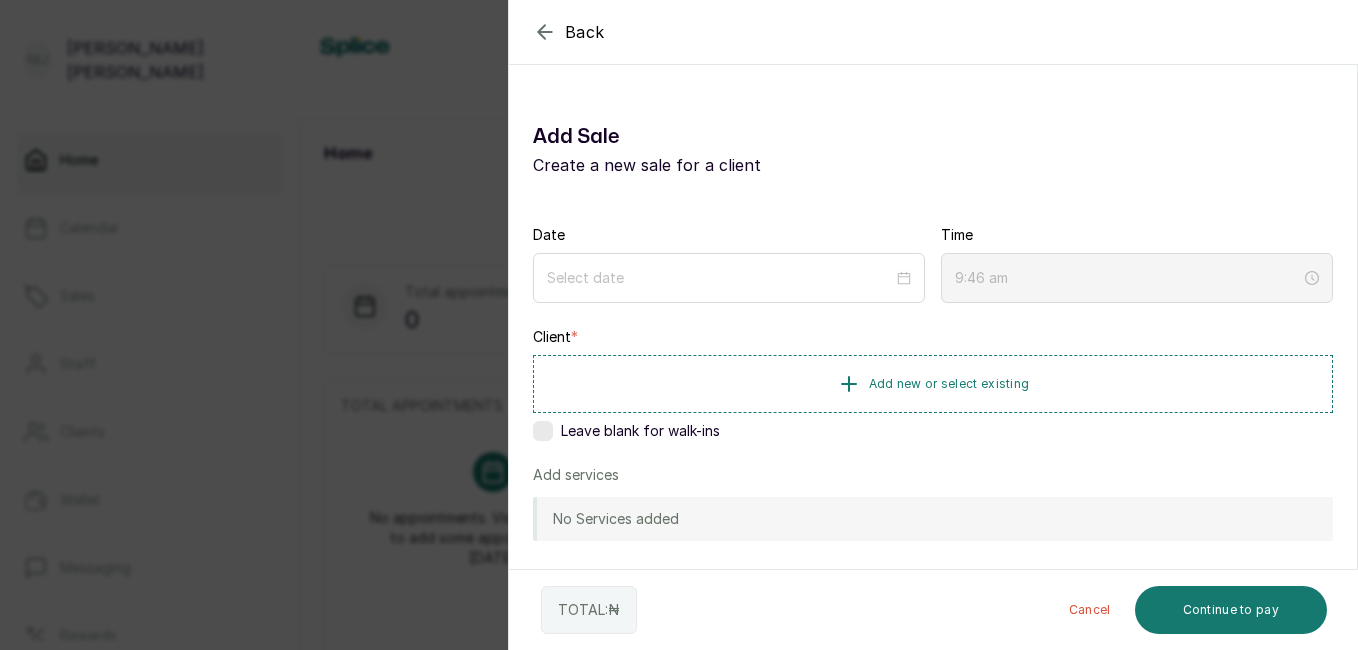 click at bounding box center [729, 278] 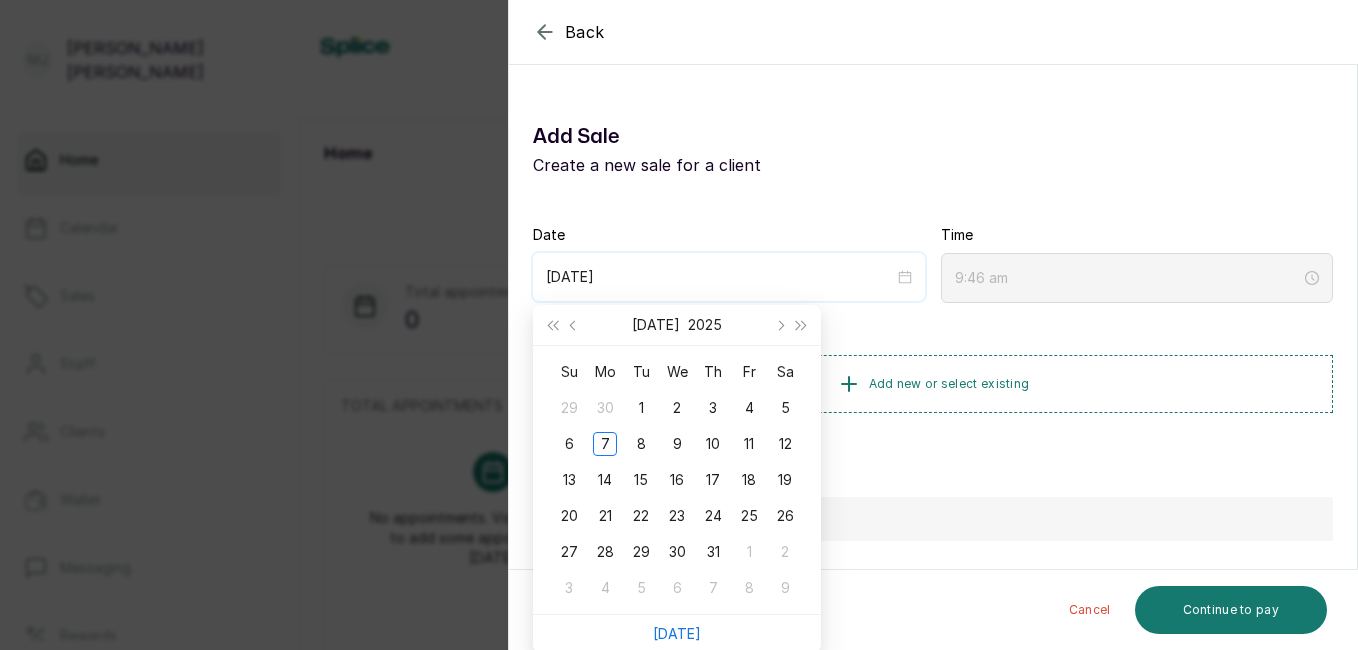 type on "[DATE]" 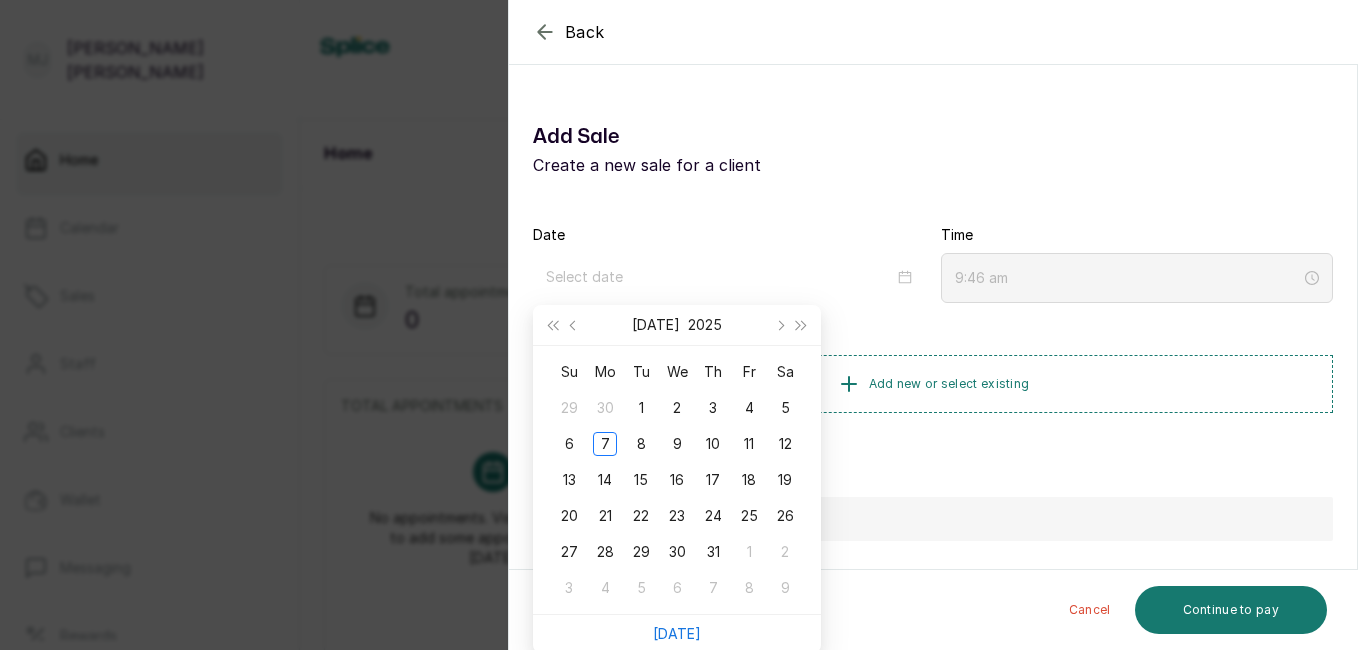 click on "[DATE]" at bounding box center [677, 633] 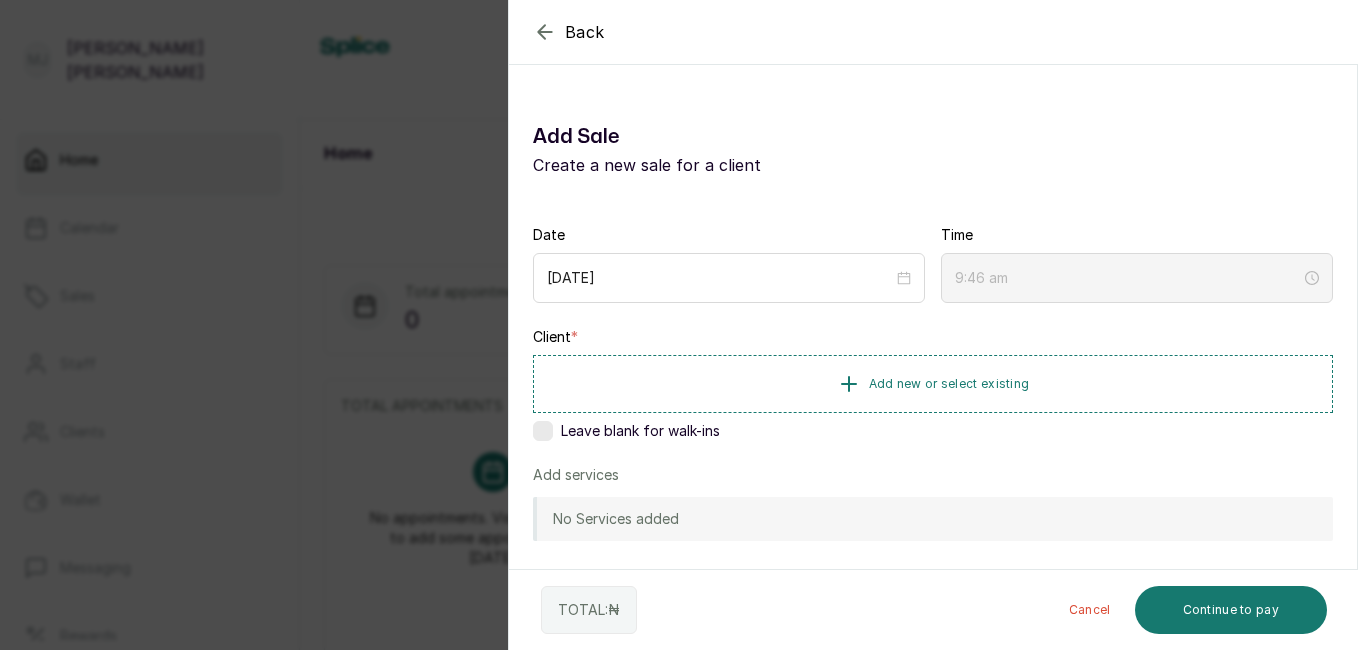 click on "Add new or select existing" at bounding box center (949, 384) 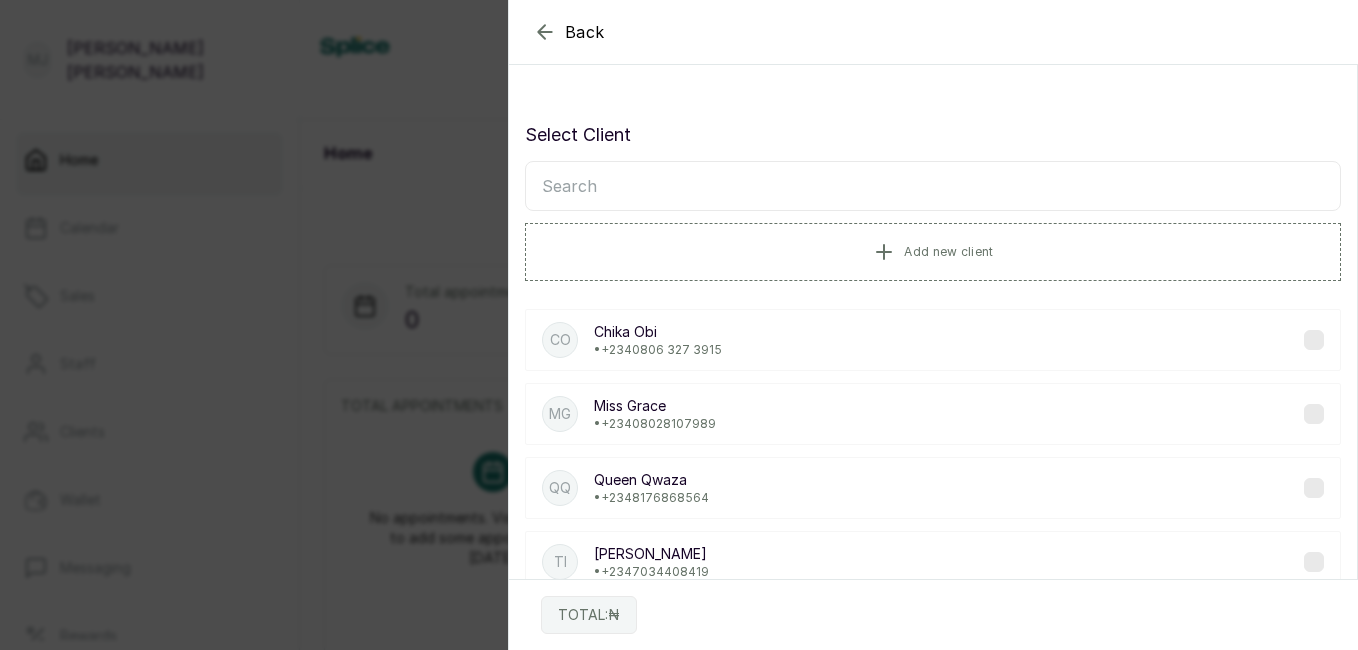 click at bounding box center (933, 186) 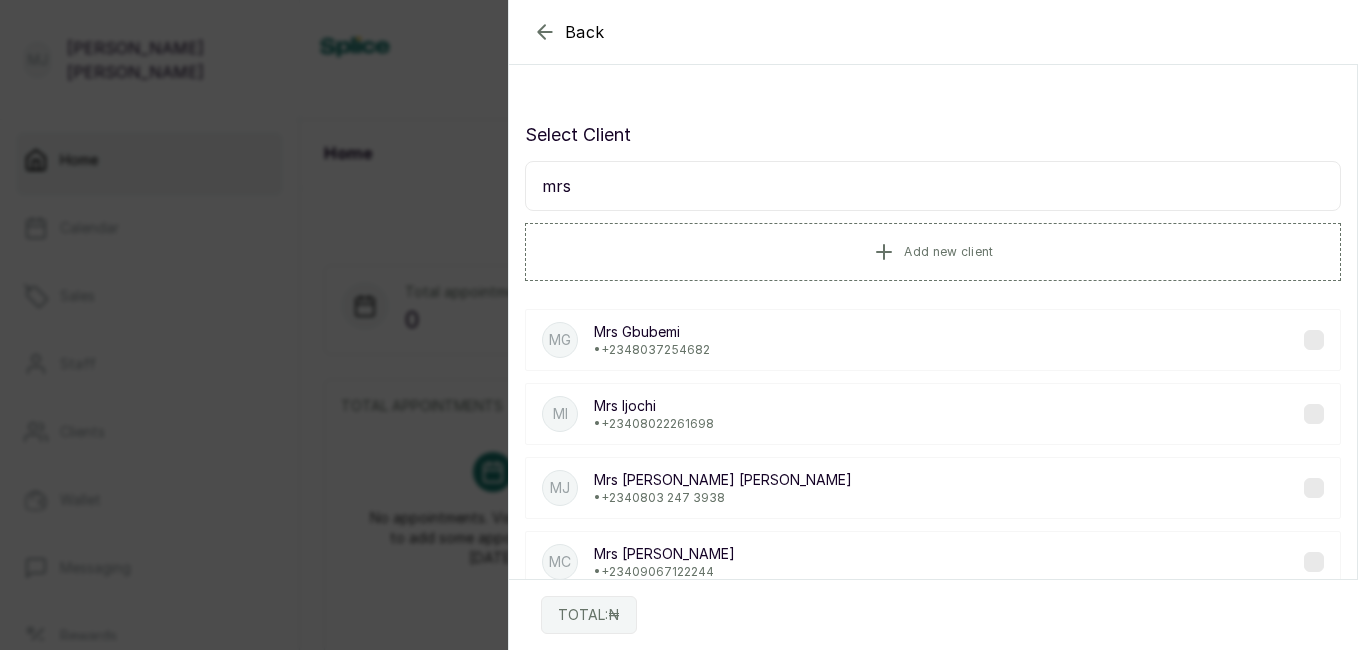 click on "TOTAL:  ₦" at bounding box center [934, 615] 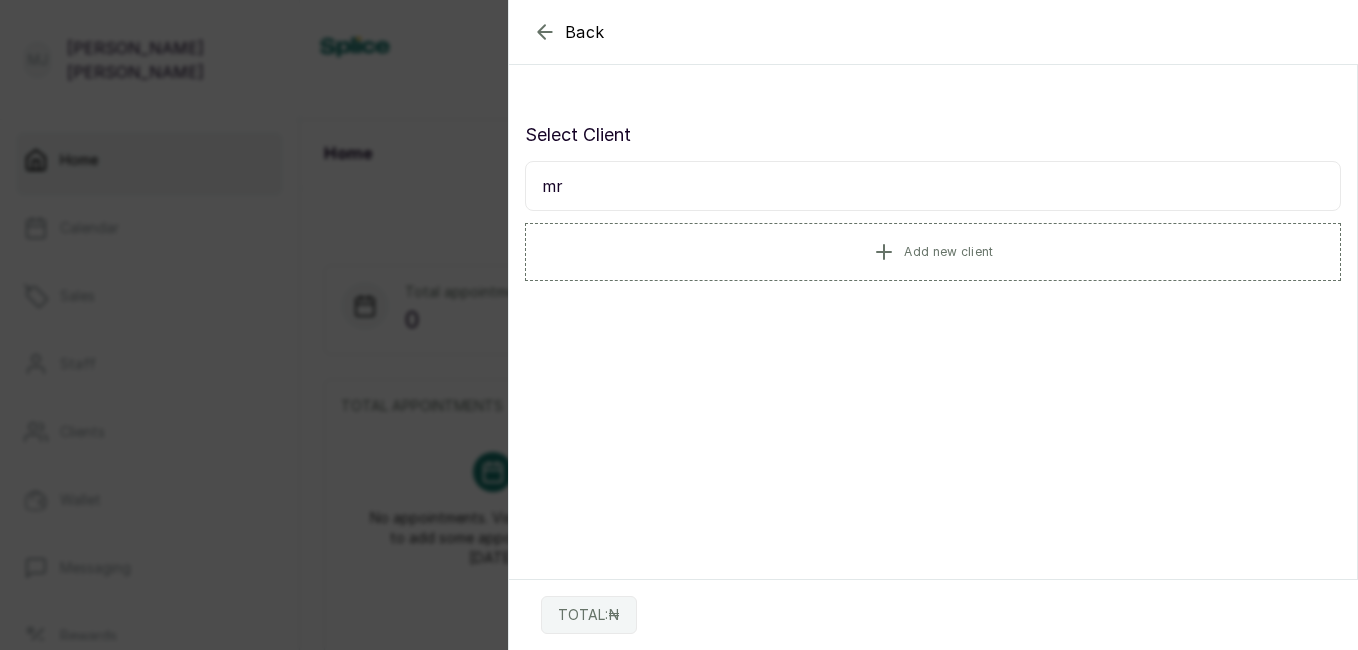 type on "m" 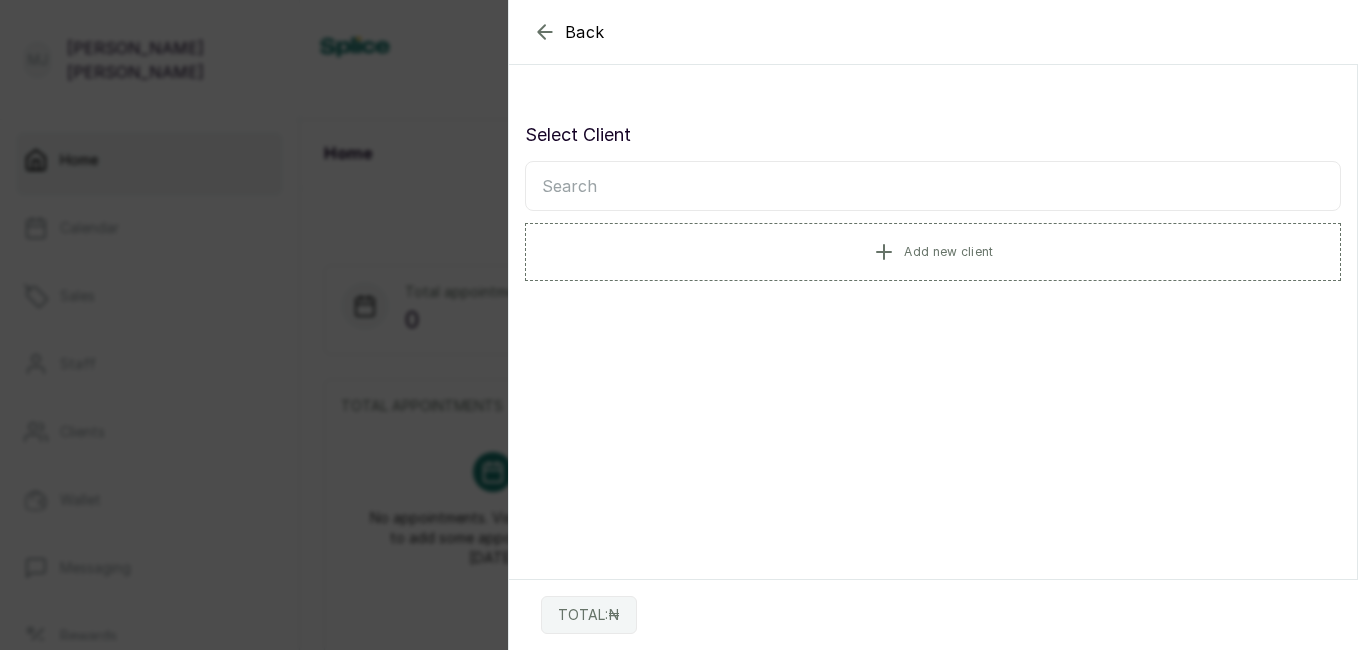 type on "a" 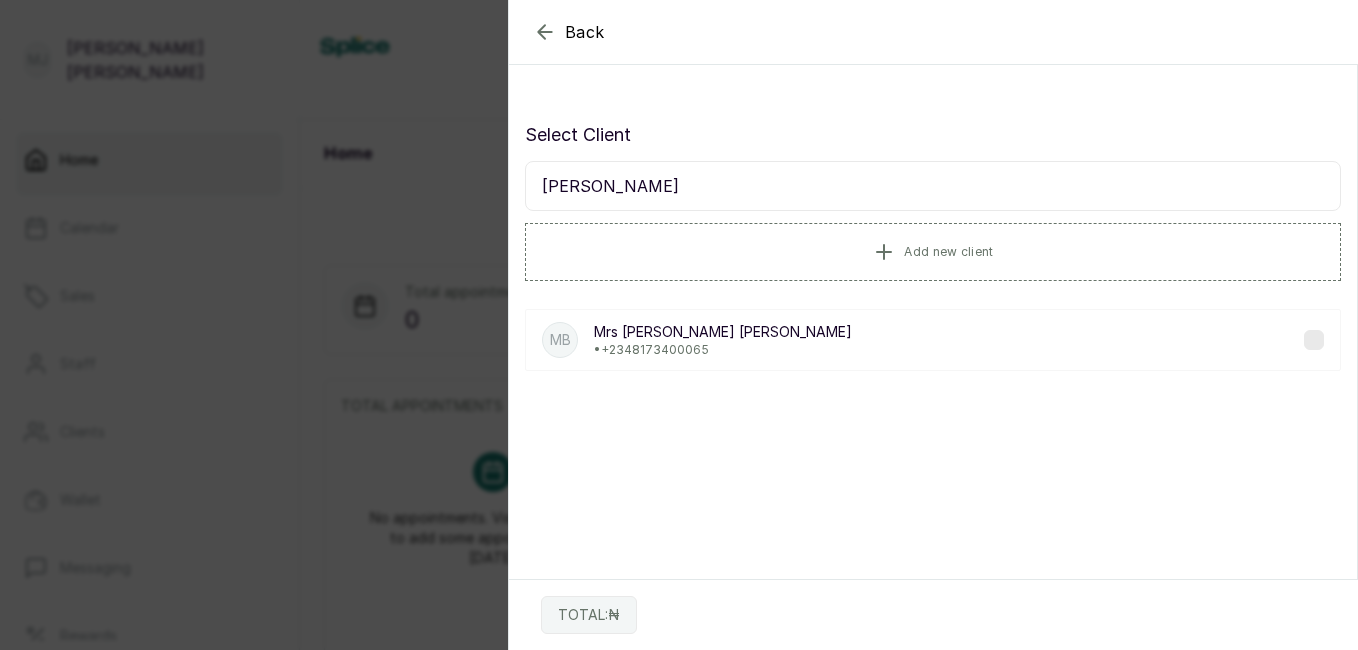 type on "[PERSON_NAME]" 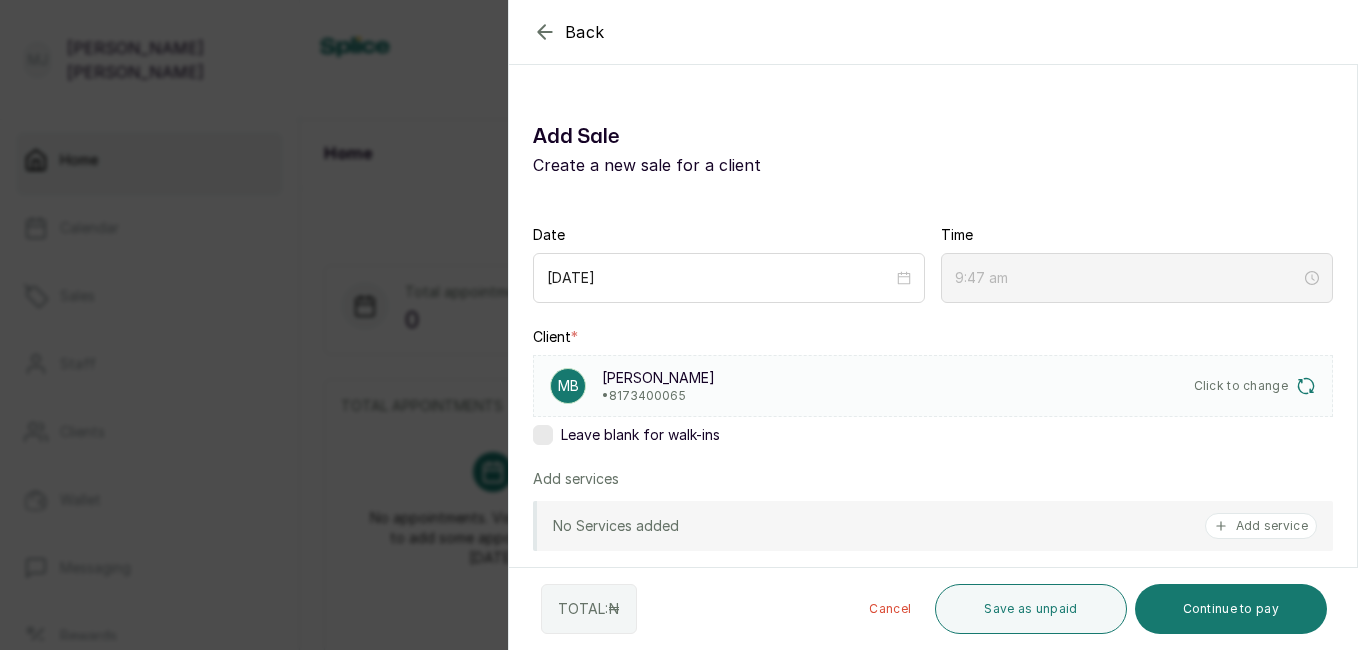 click on "[PERSON_NAME] Home   Calendar   Sales   Staff   Clients   Wallet   Messaging   Rewards   Catalogue   Money   Reports   Settings   Support   Logout   Home The Haircourt Notifications 2 Home Booking link Add [DATE] ~ [DATE] Total appointments 0 Projected sales ₦0.00 TOTAL APPOINTMENTS No appointments. Visit your calendar to add some appointments for [DATE] TOP SELLERS Top seller data is empty. Visit your calendar to add some appointments for [DATE] UPCOMING APPOINTMENTS No appointments. Visit your calendar to add some appointments for [DATE] QUICK ACTIONS Add new appointment Add new sale Add new client Quick Actions Add appointments, sales, or clients quickly with a single tap. Add new appointment Add new sale Add new client Manage booking site   Back Add Sale Add Sale   Create a new sale for a client Date [DATE] Time 9:47 am Client * MB [PERSON_NAME]  •  8173400065 Click to change Leave blank for walk-ins  Add services   No Services added Add service  Add products   No Products added Staff" at bounding box center [679, 325] 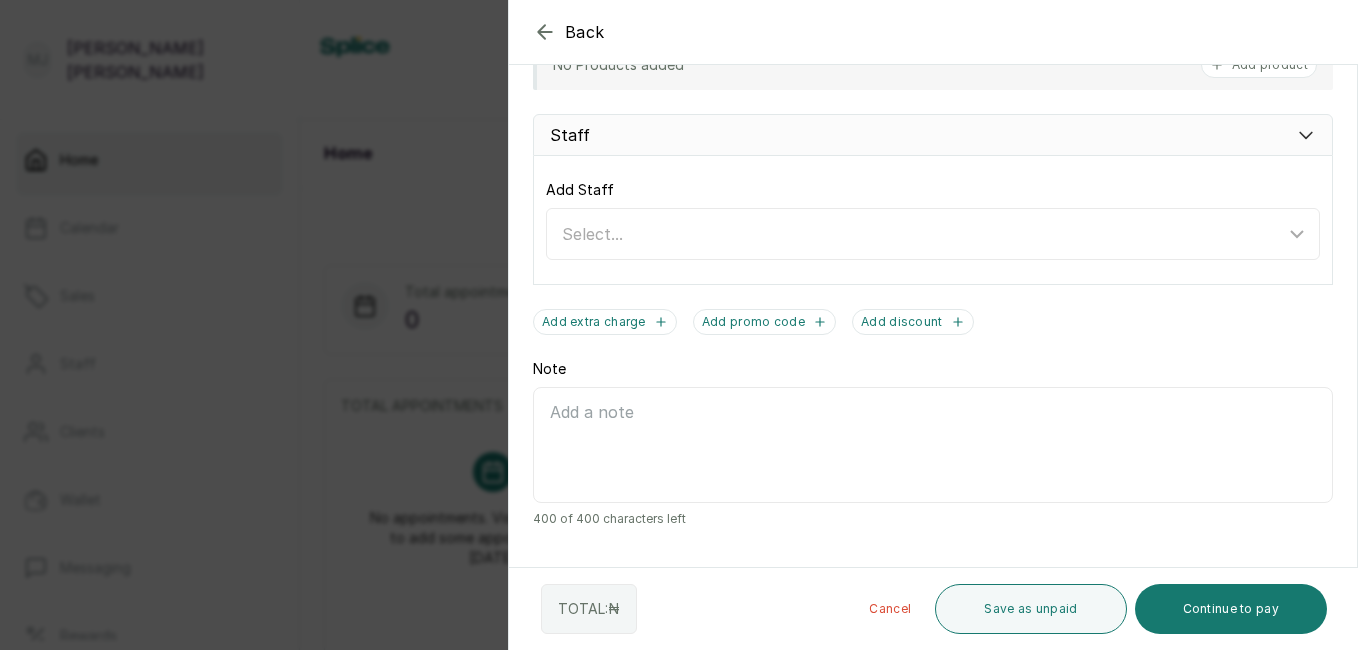 scroll, scrollTop: 0, scrollLeft: 0, axis: both 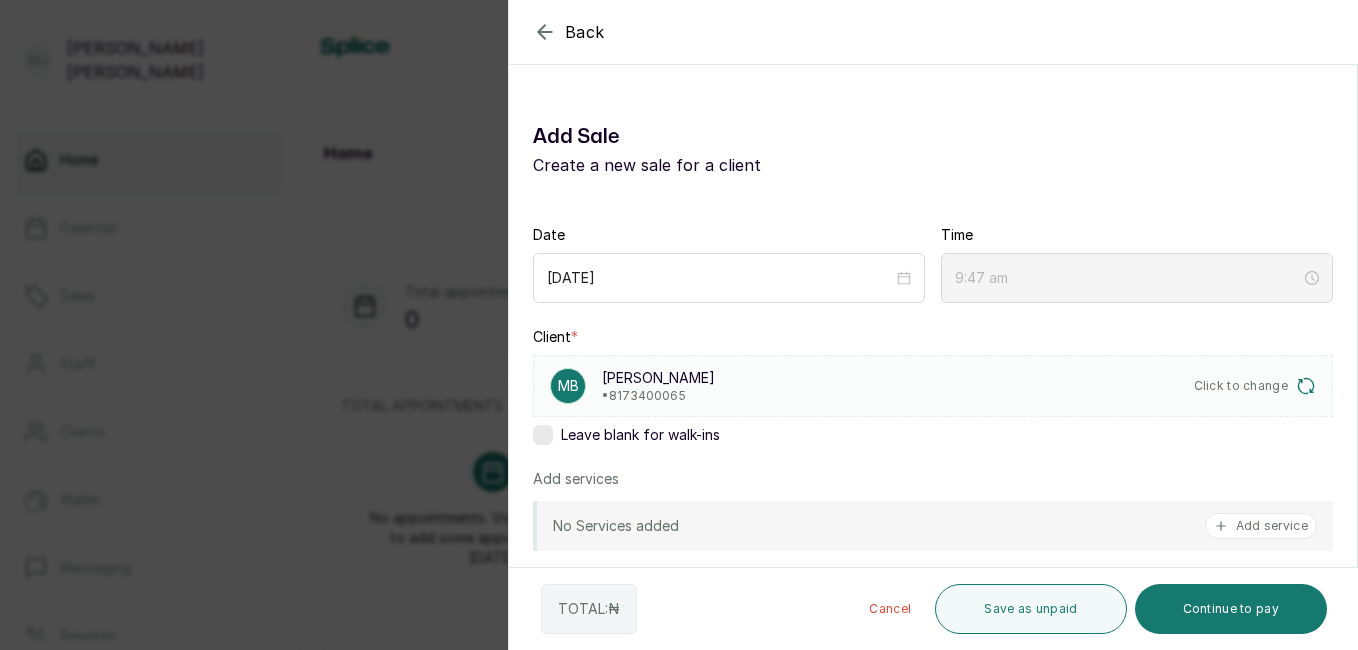 click on "Add service" at bounding box center [1261, 526] 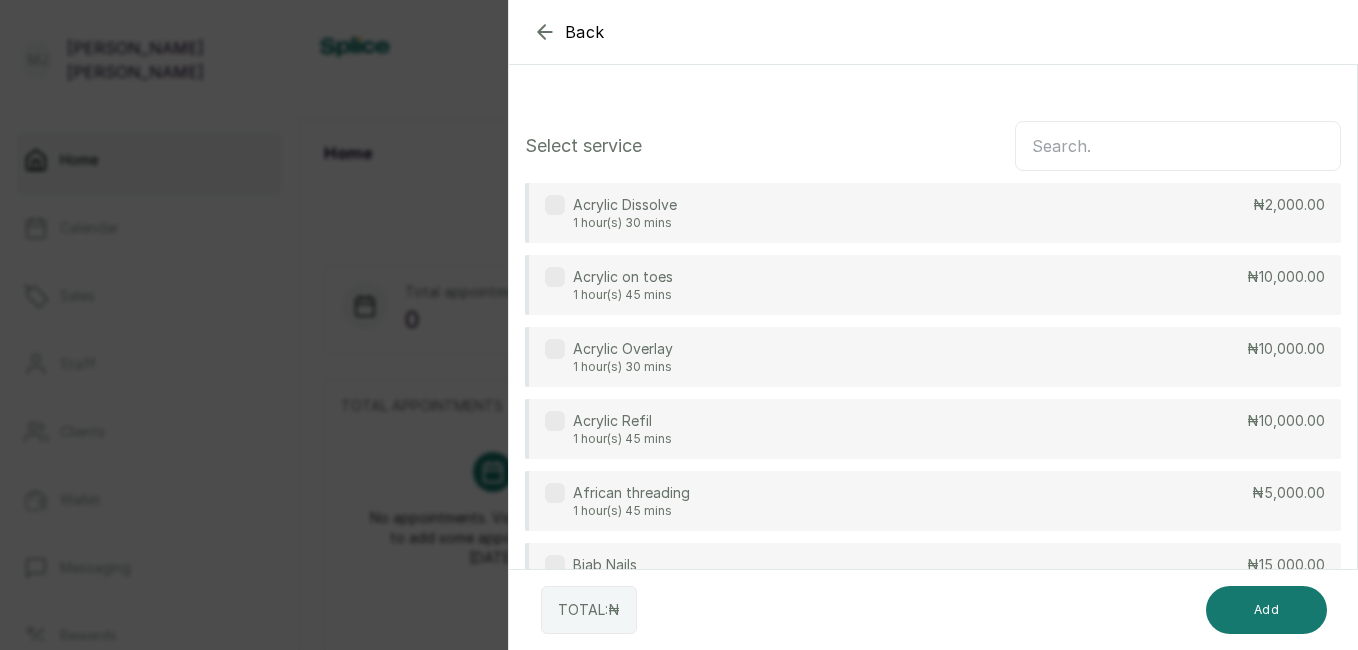 click 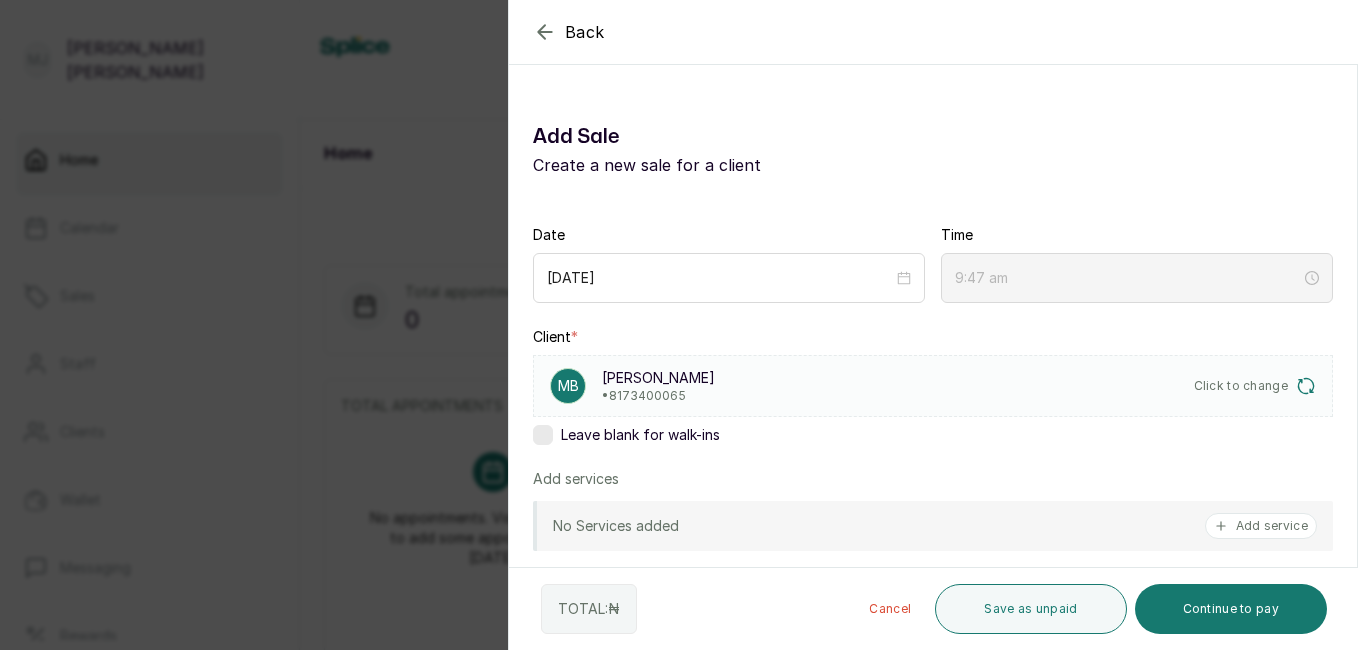 click on "[PERSON_NAME] Home   Calendar   Sales   Staff   Clients   Wallet   Messaging   Rewards   Catalogue   Money   Reports   Settings   Support   Logout   Home The Haircourt Notifications 2 Home Booking link Add [DATE] ~ [DATE] Total appointments 0 Projected sales ₦0.00 TOTAL APPOINTMENTS No appointments. Visit your calendar to add some appointments for [DATE] TOP SELLERS Top seller data is empty. Visit your calendar to add some appointments for [DATE] UPCOMING APPOINTMENTS No appointments. Visit your calendar to add some appointments for [DATE] QUICK ACTIONS Add new appointment Add new sale Add new client Quick Actions Add appointments, sales, or clients quickly with a single tap. Add new appointment Add new sale Add new client Manage booking site   Back Add Sale Add Sale   Create a new sale for a client Date [DATE] Time 9:47 am Client * MB [PERSON_NAME]  •  8173400065 Click to change Leave blank for walk-ins  Add services   No Services added Add service  Add products   No Products added Staff" at bounding box center [679, 325] 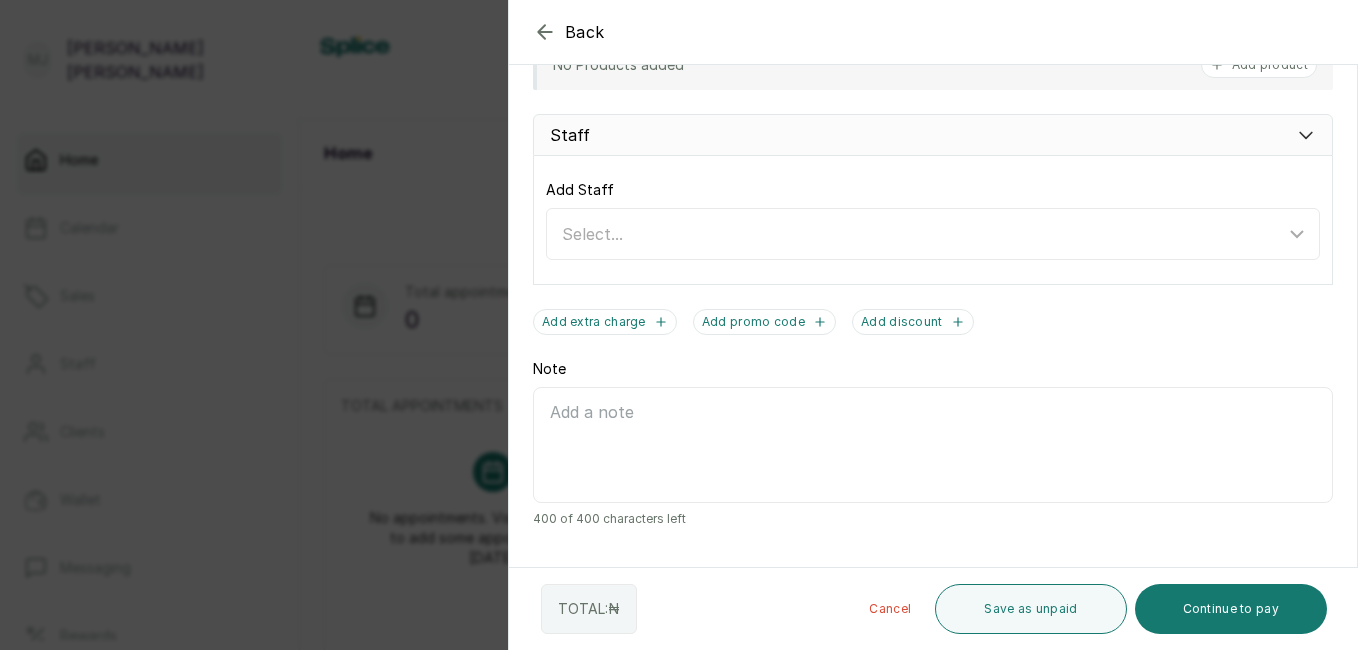 click 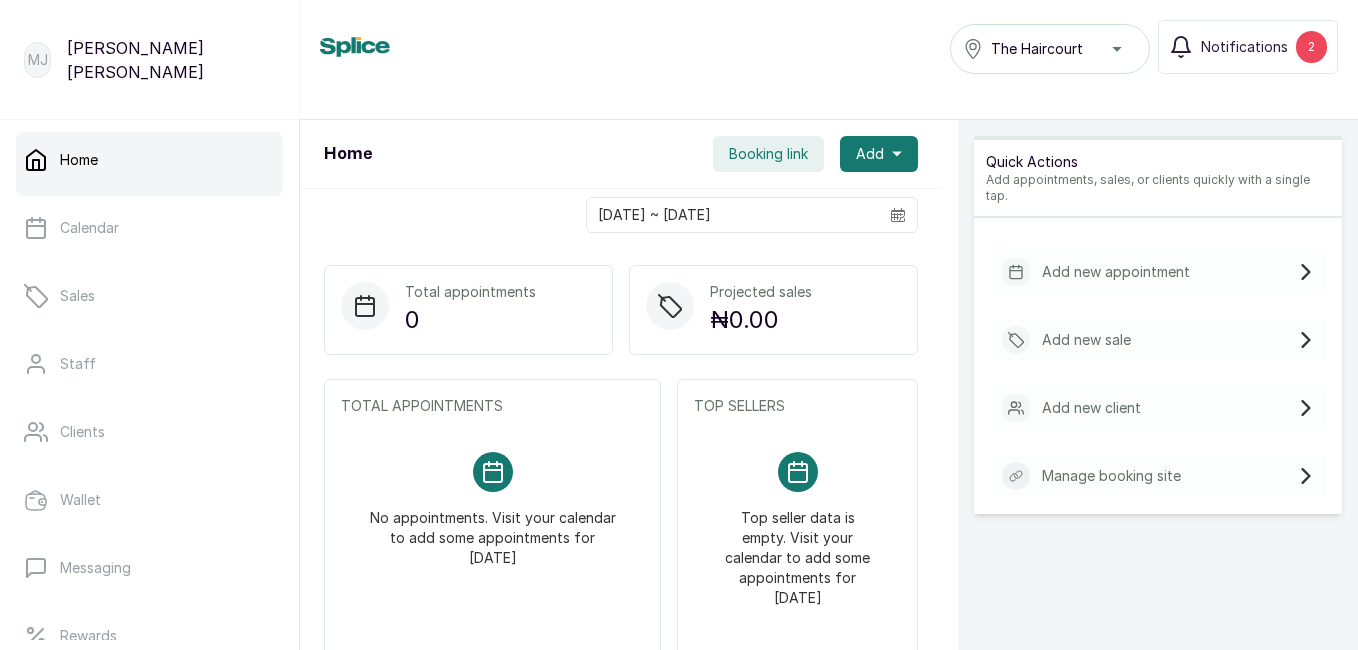 click on "Add" at bounding box center [870, 154] 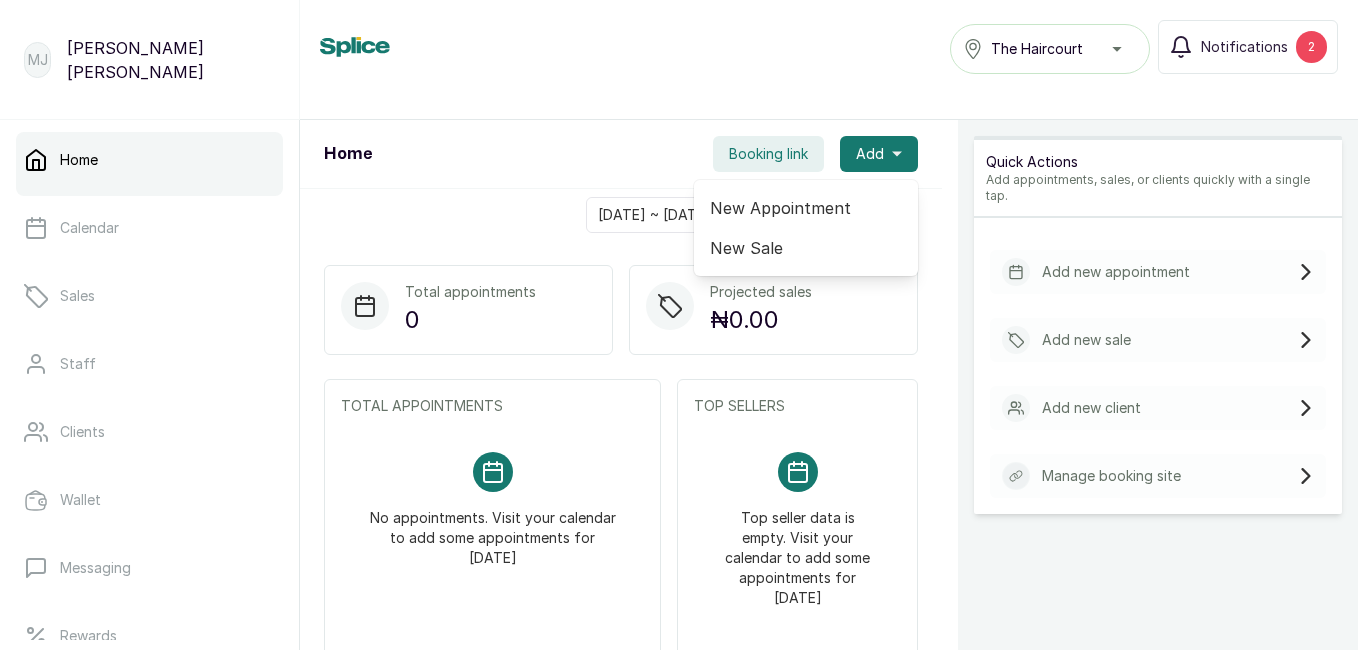 click on "Add new sale" at bounding box center [1086, 340] 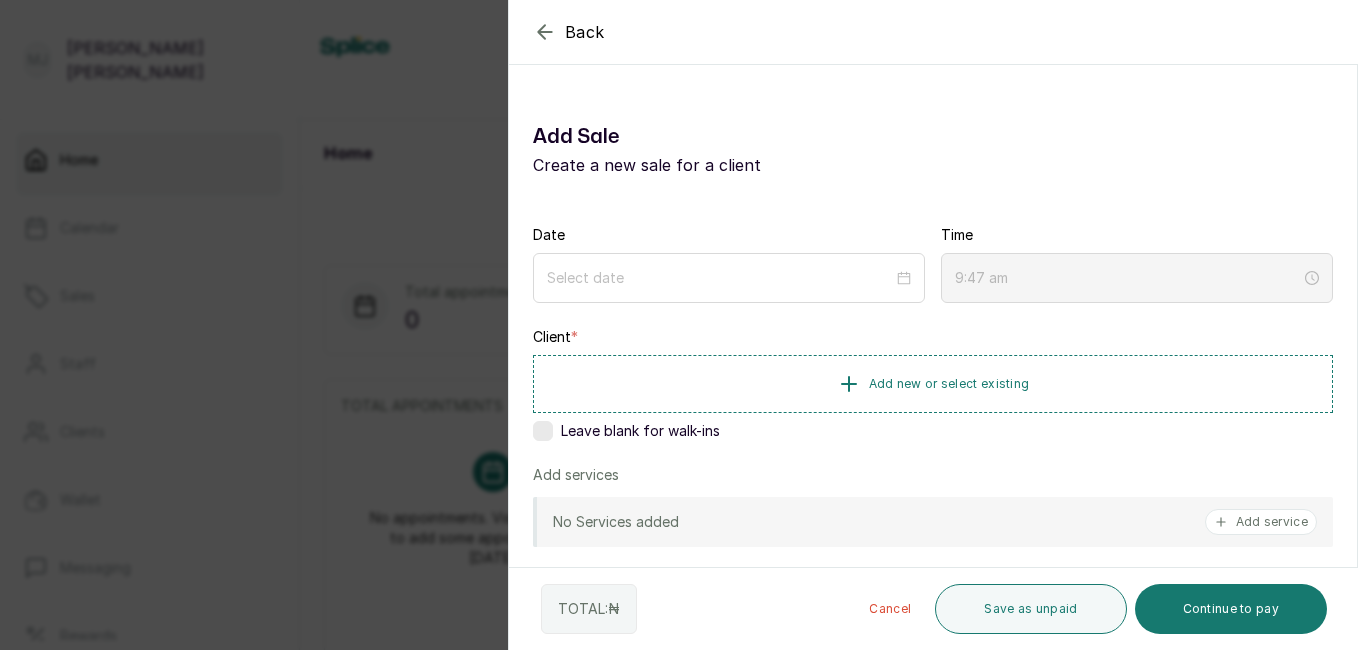 click 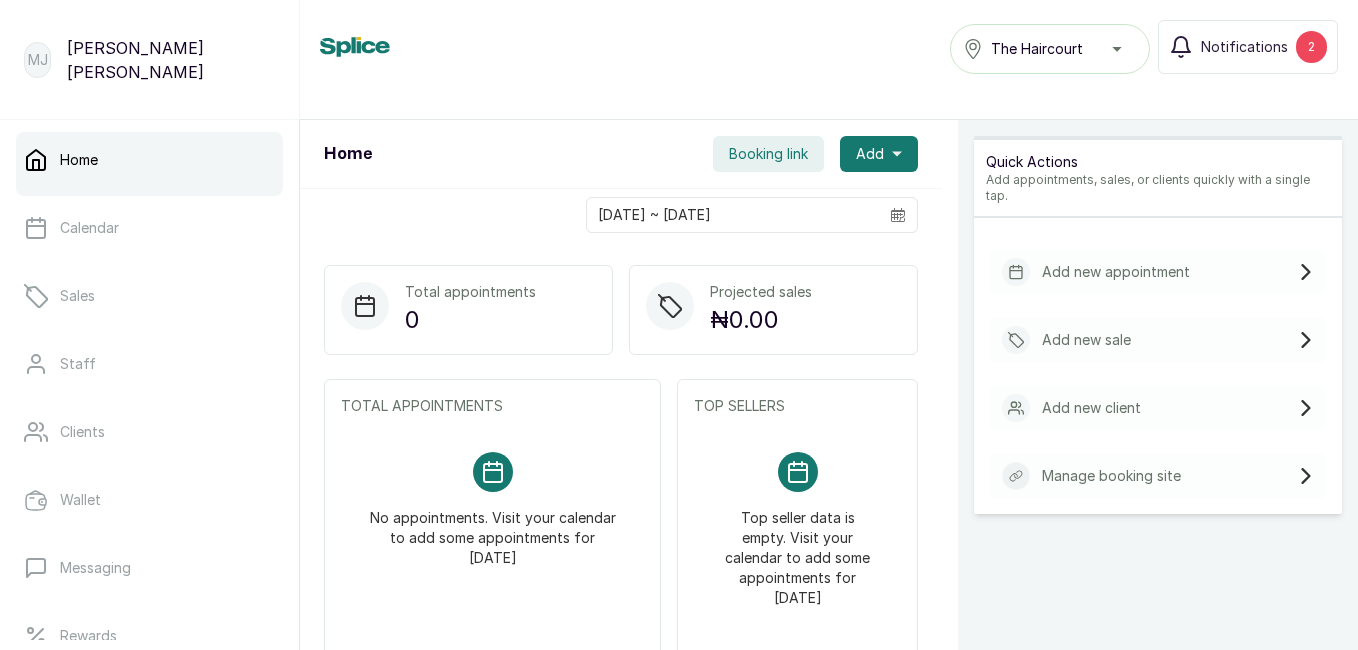click on "Add new appointment" at bounding box center (1096, 272) 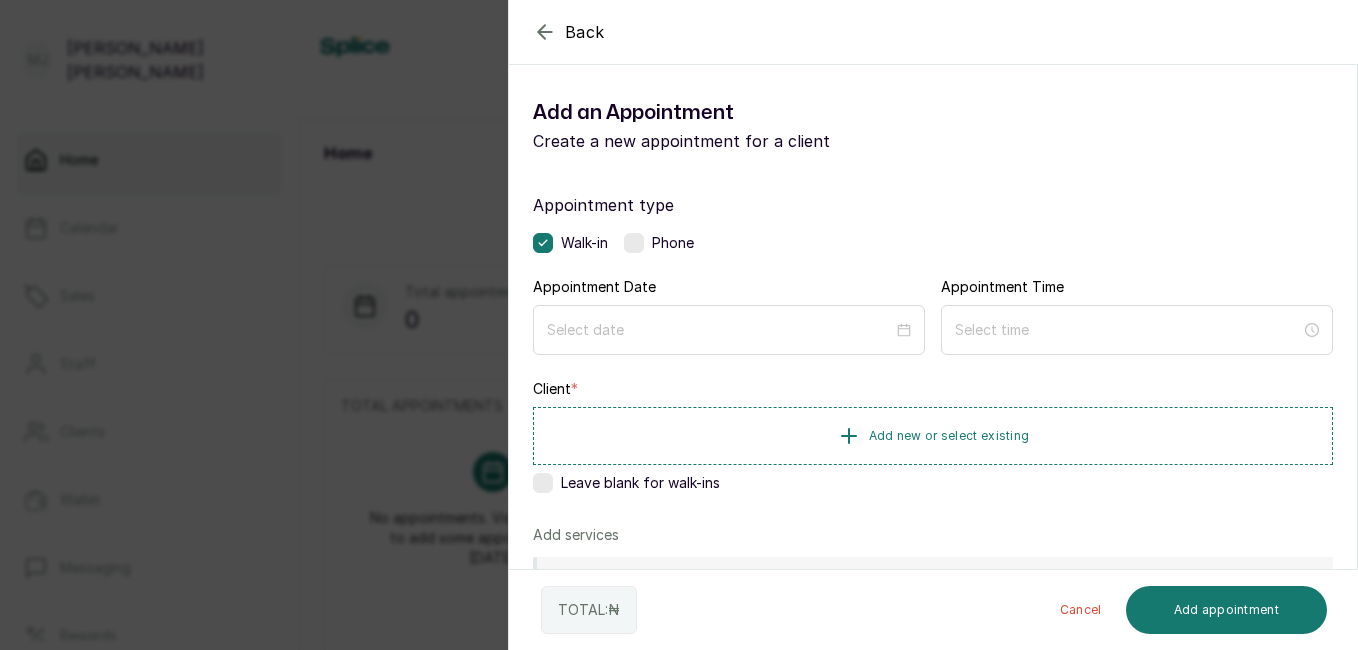 scroll, scrollTop: 410, scrollLeft: 0, axis: vertical 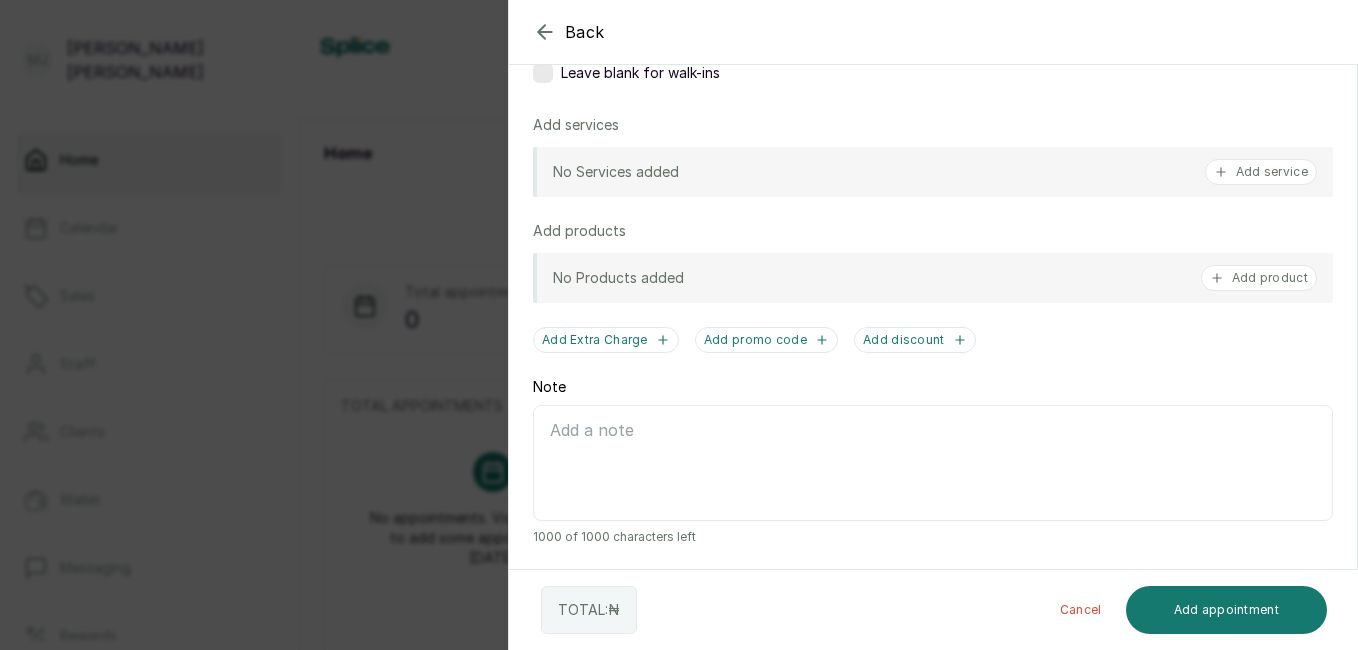 click on "Add product" at bounding box center (1259, 278) 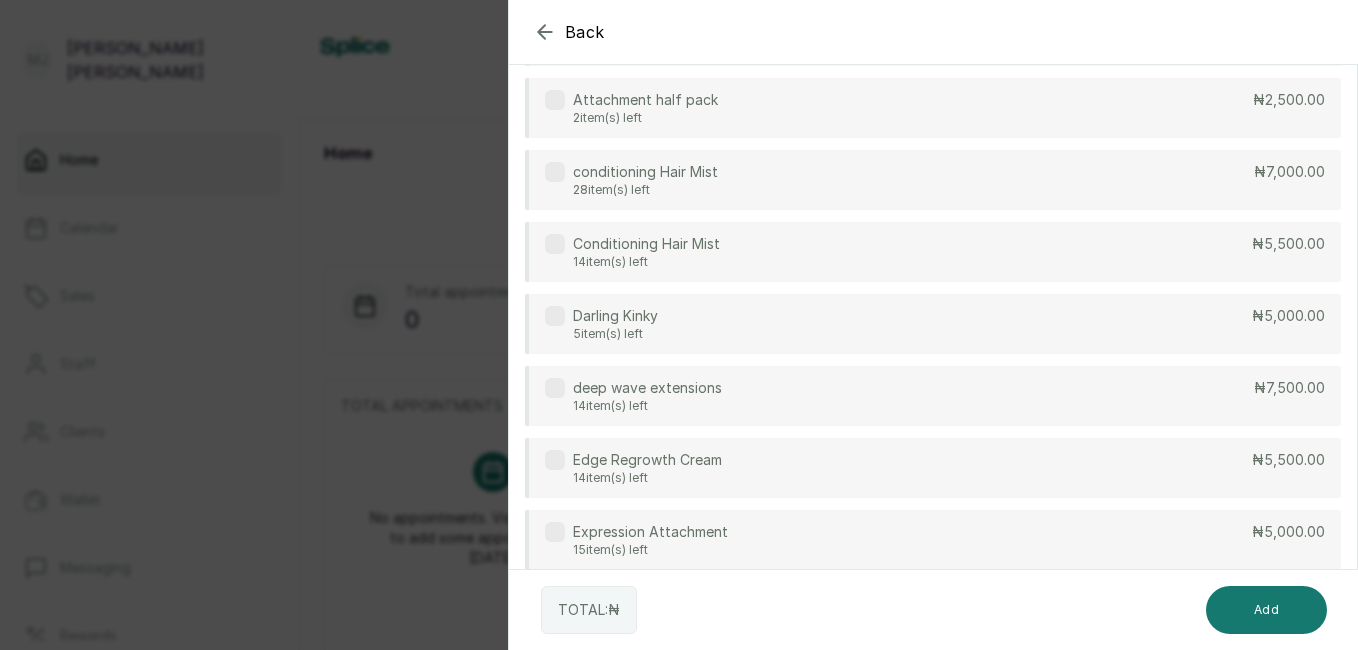 scroll, scrollTop: 0, scrollLeft: 0, axis: both 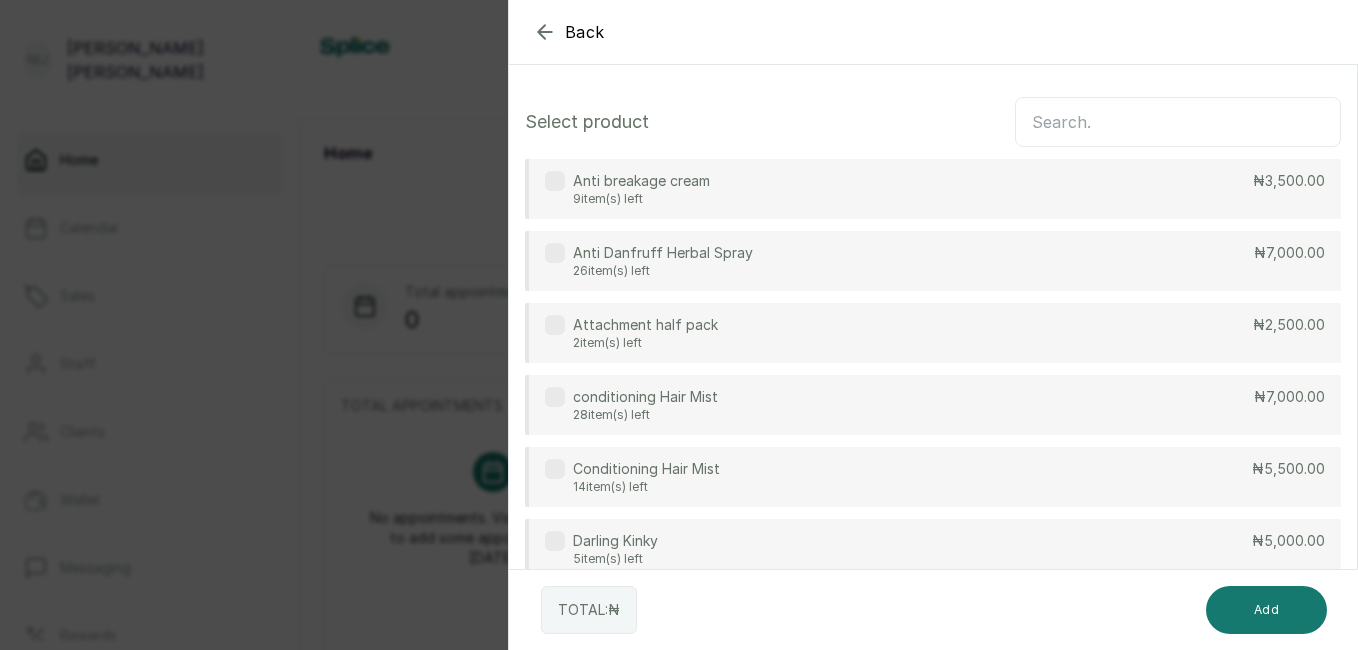 click at bounding box center (1178, 122) 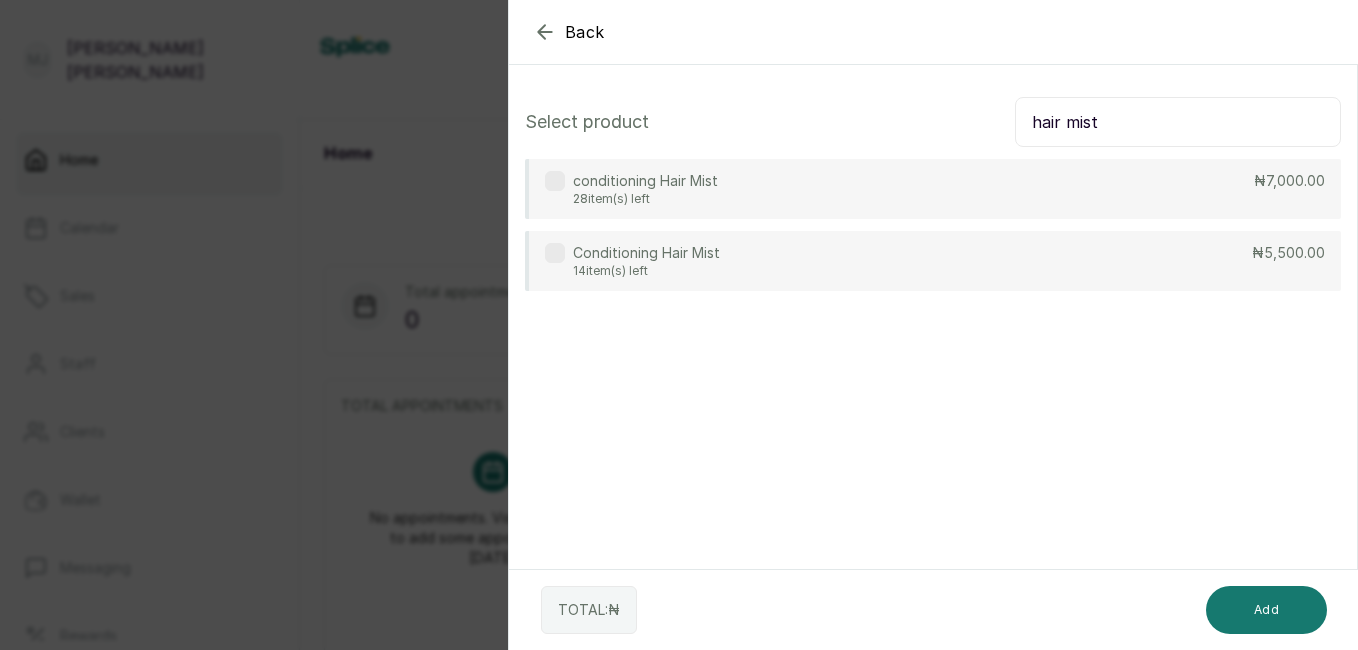type on "hair mist" 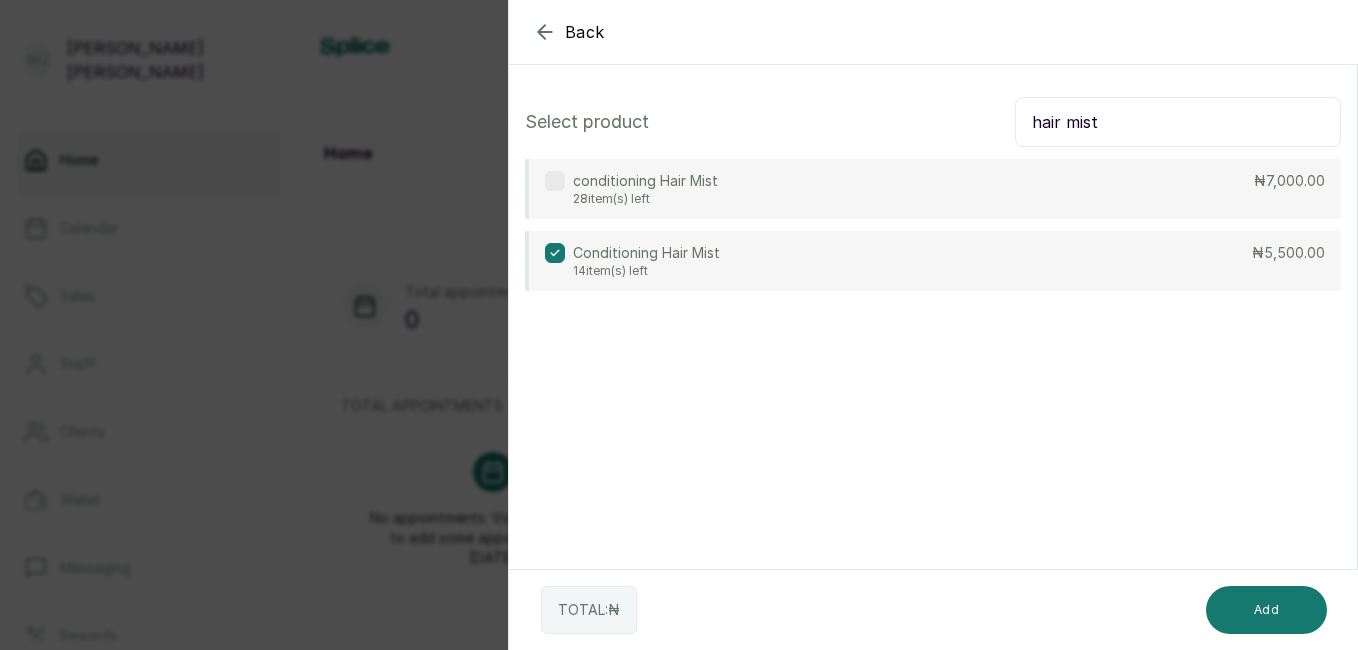 click on "Add" at bounding box center [1266, 610] 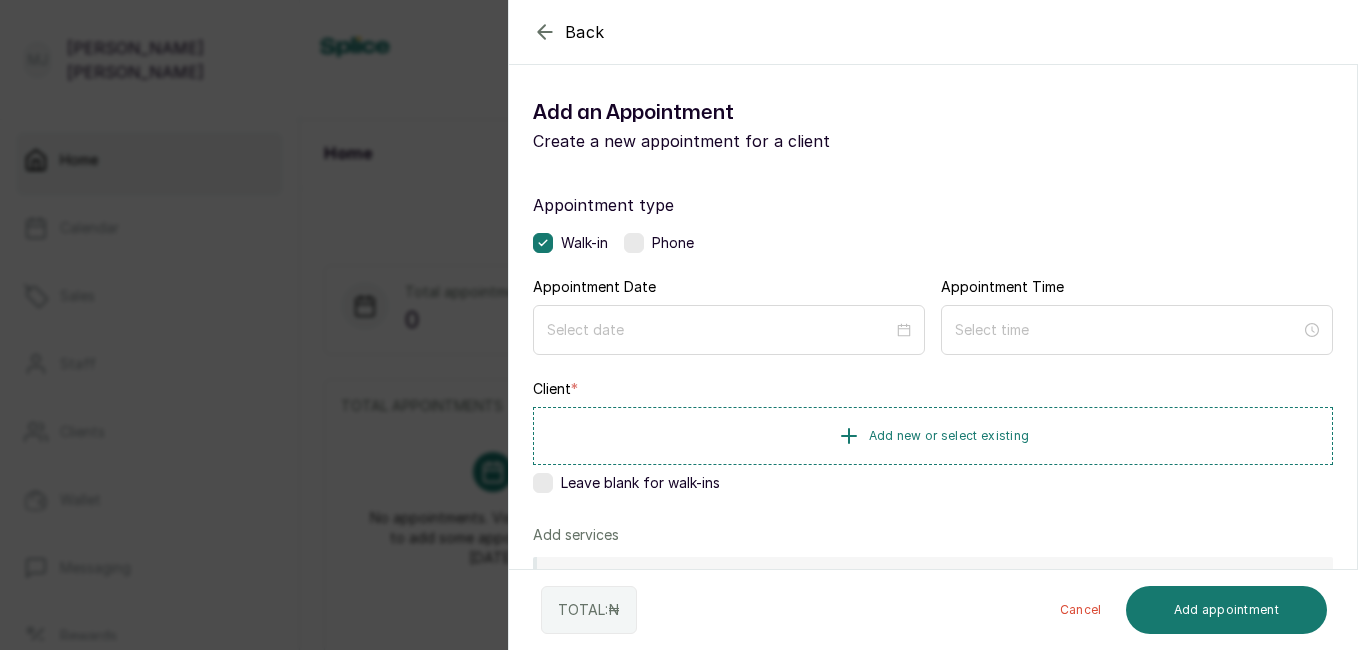 scroll, scrollTop: 464, scrollLeft: 0, axis: vertical 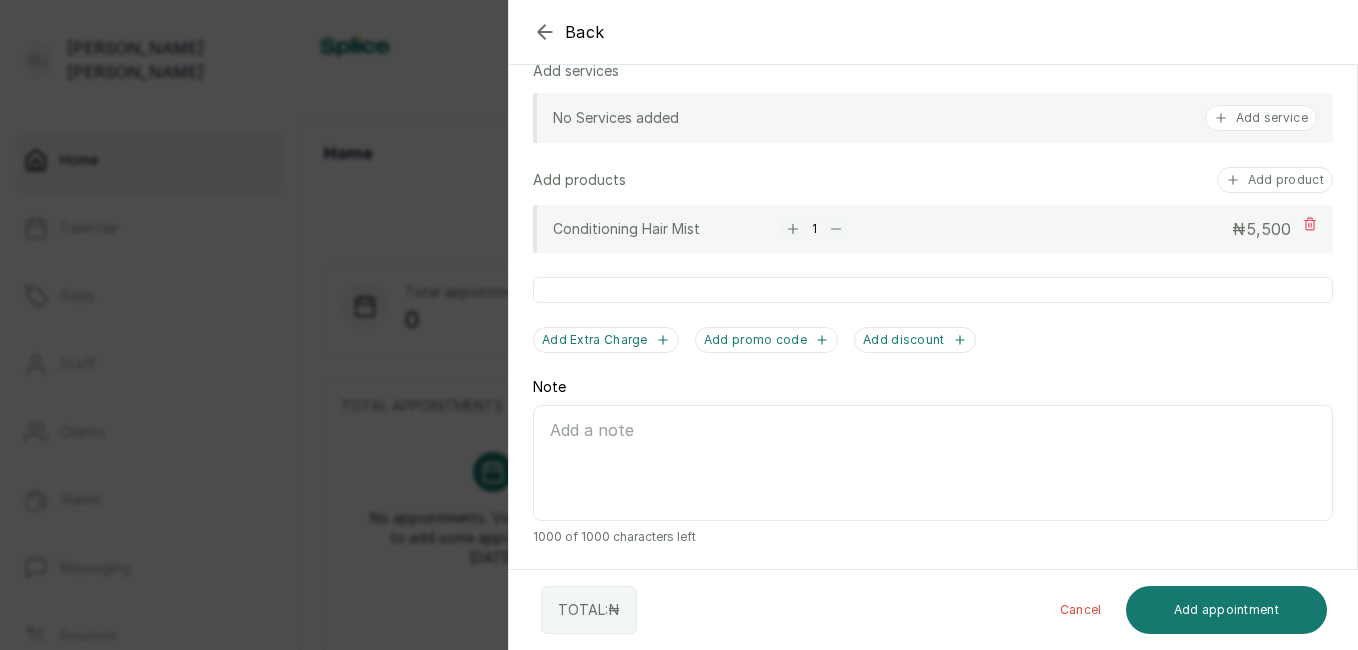 click 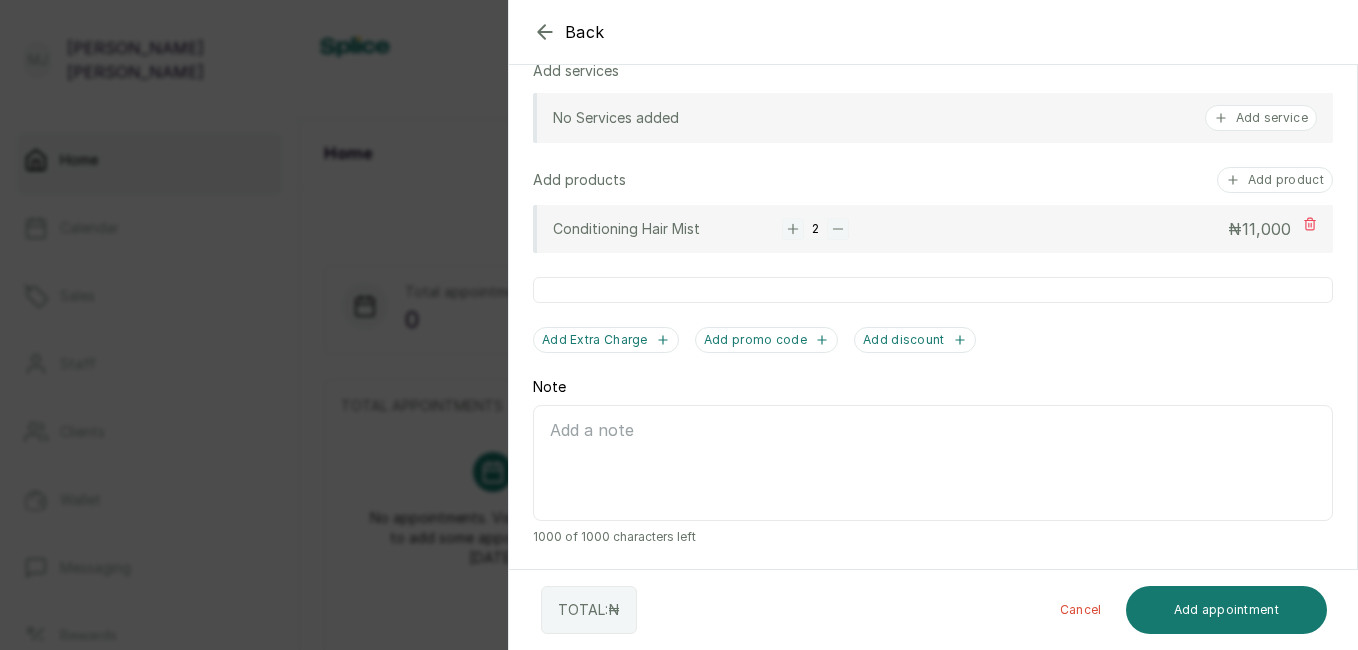 click 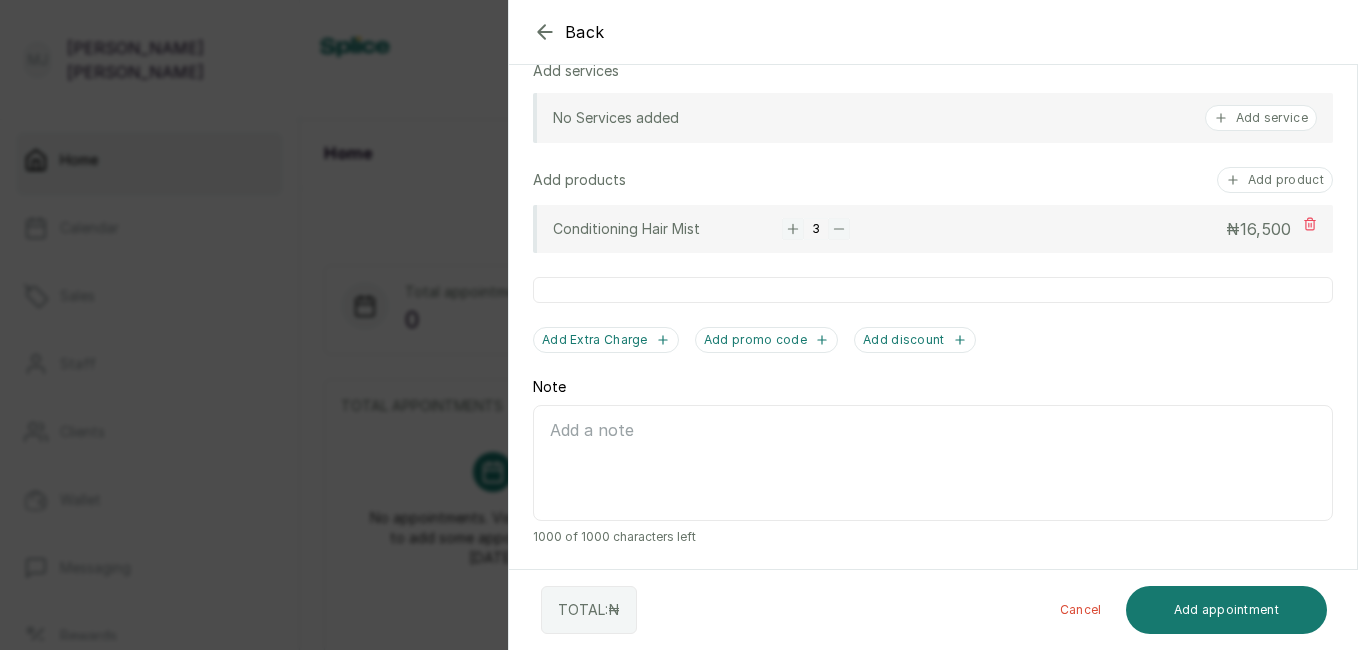 click 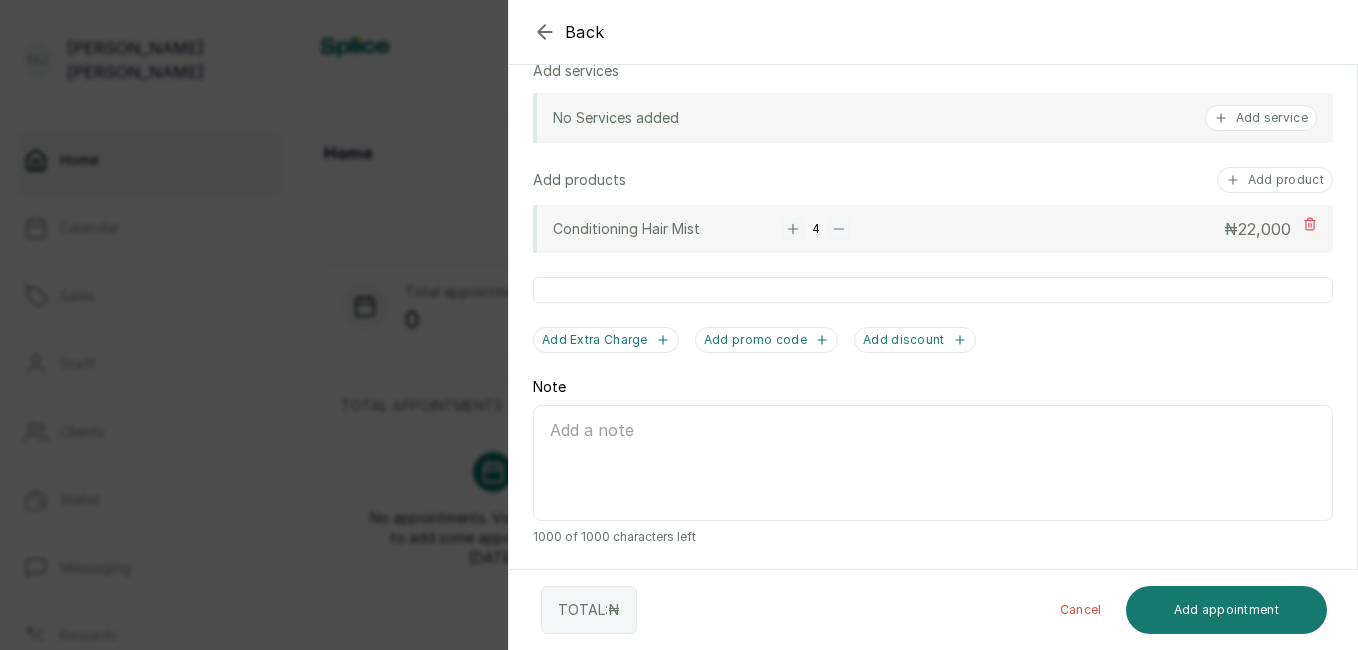 click 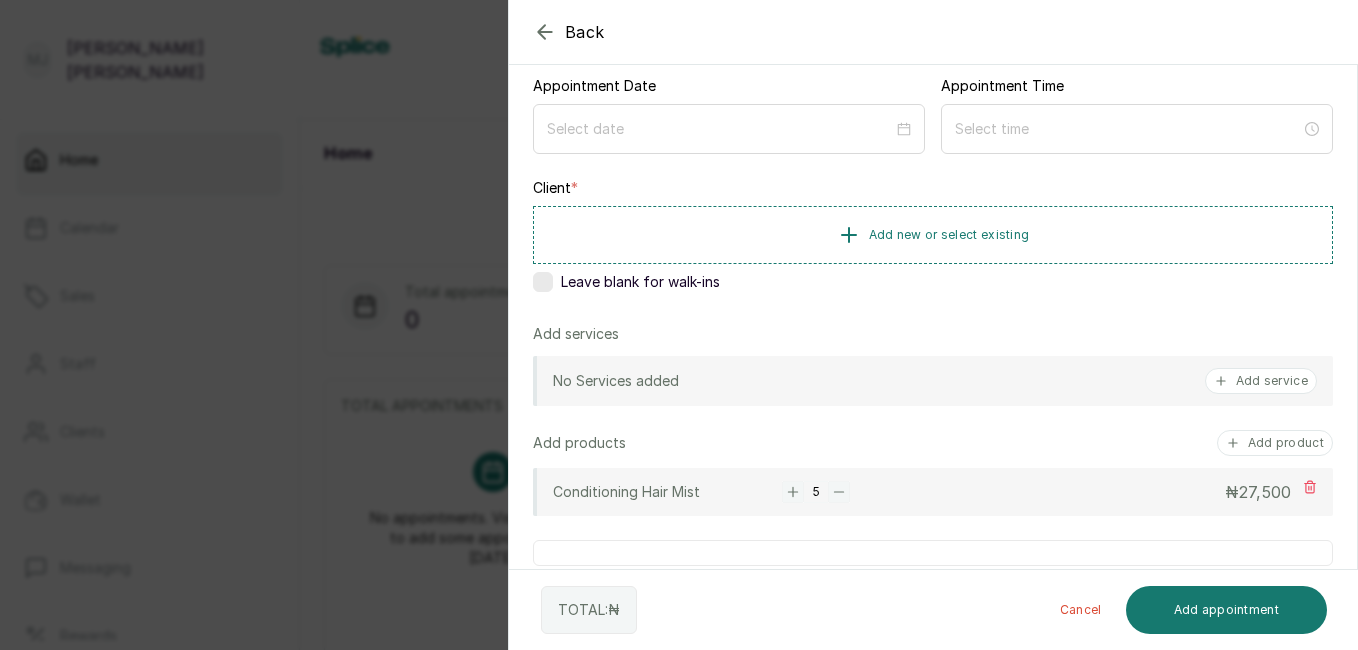 scroll, scrollTop: 0, scrollLeft: 0, axis: both 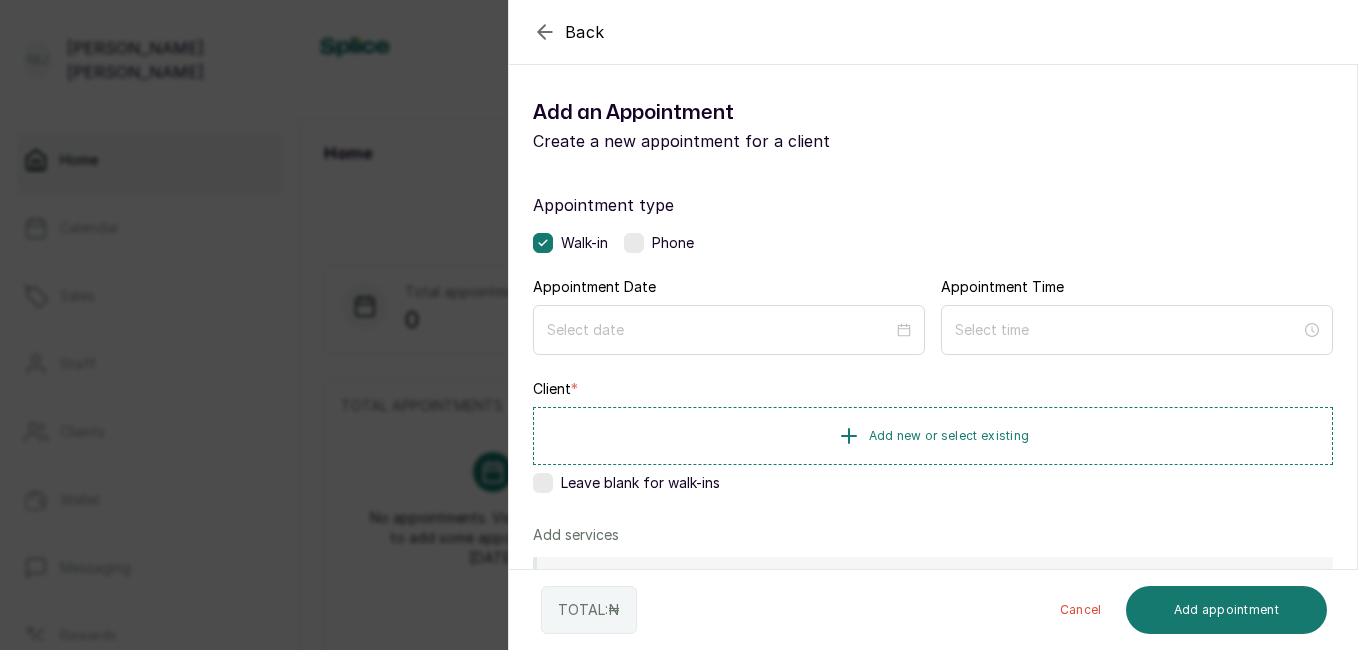 click on "Add new or select existing" at bounding box center (933, 436) 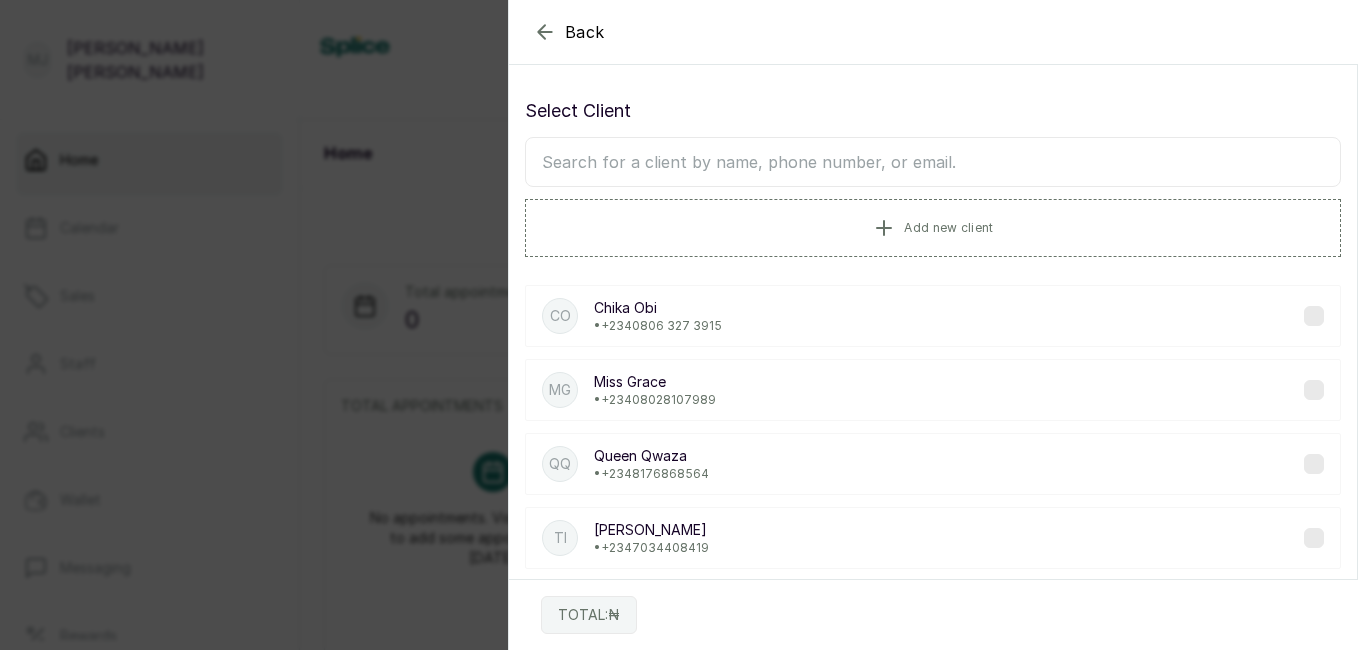 click at bounding box center (933, 162) 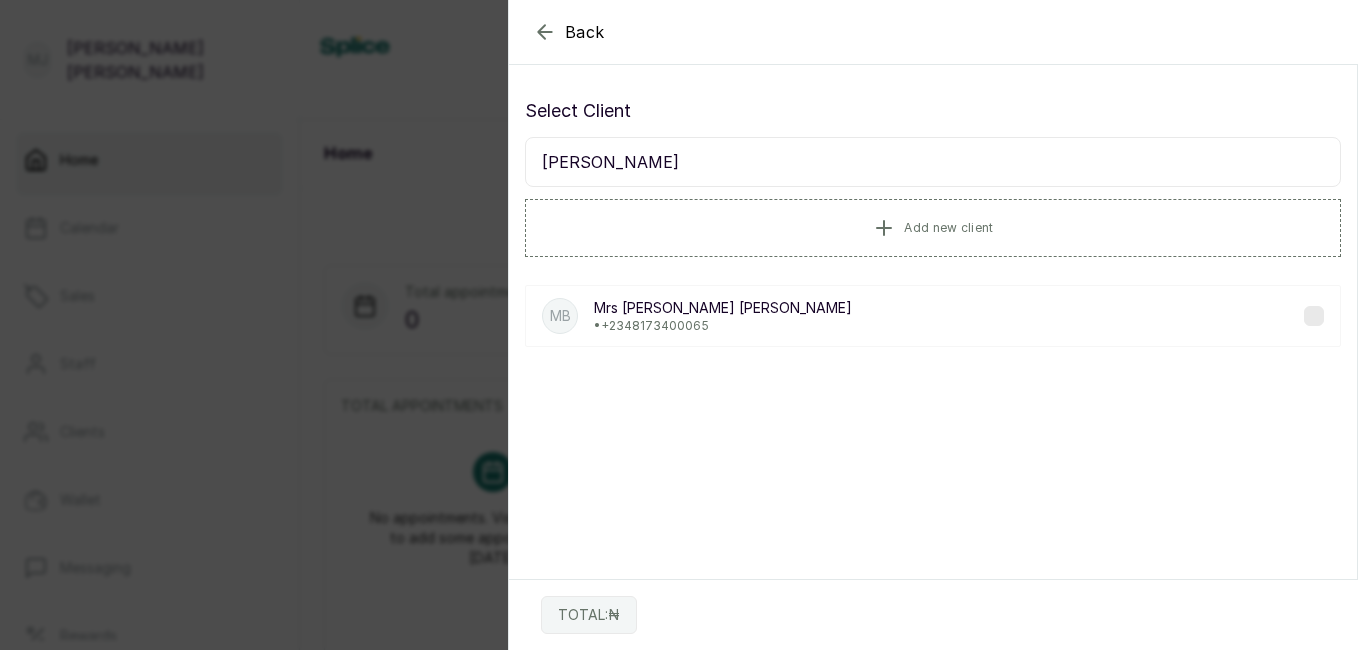 type on "[PERSON_NAME]" 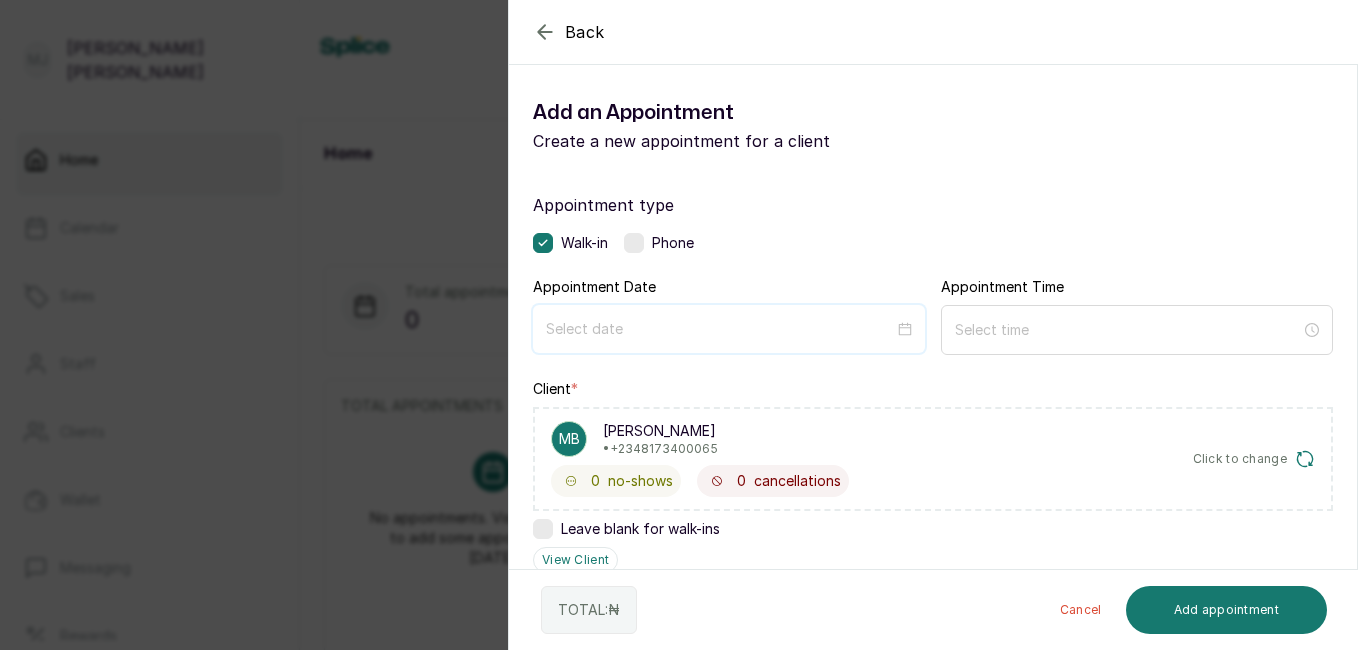 click at bounding box center (720, 329) 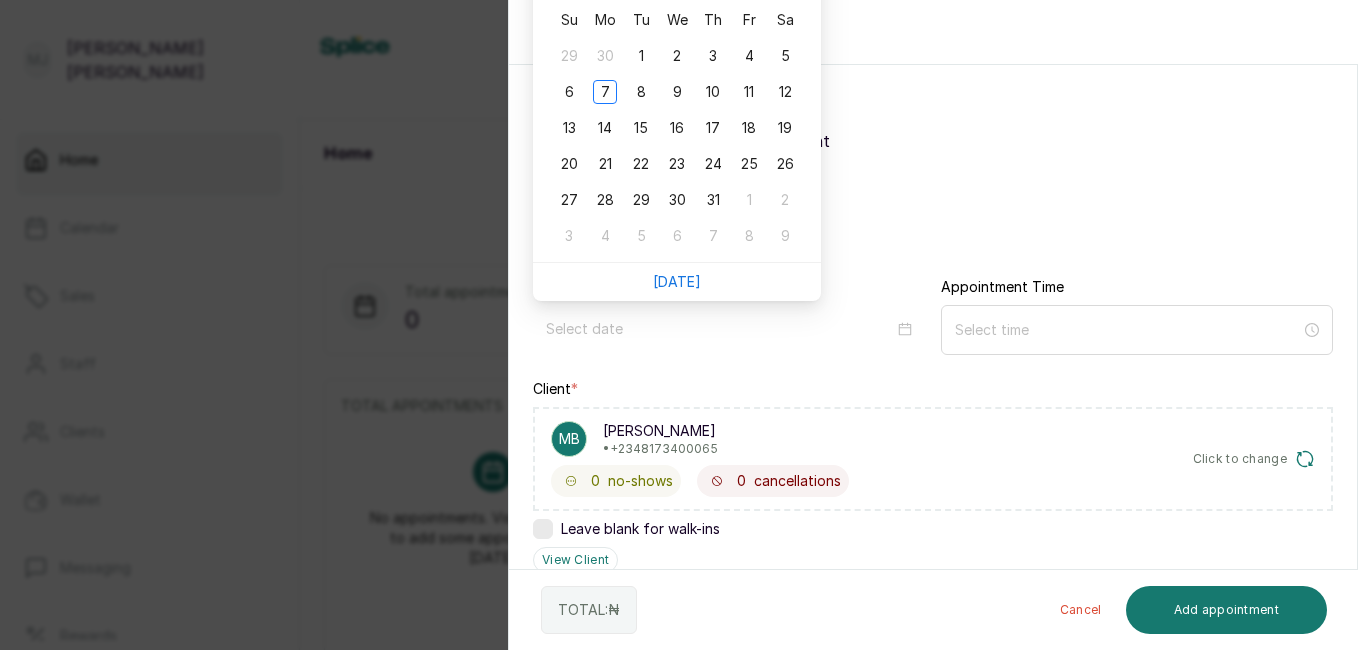 click on "[DATE]" at bounding box center (677, 281) 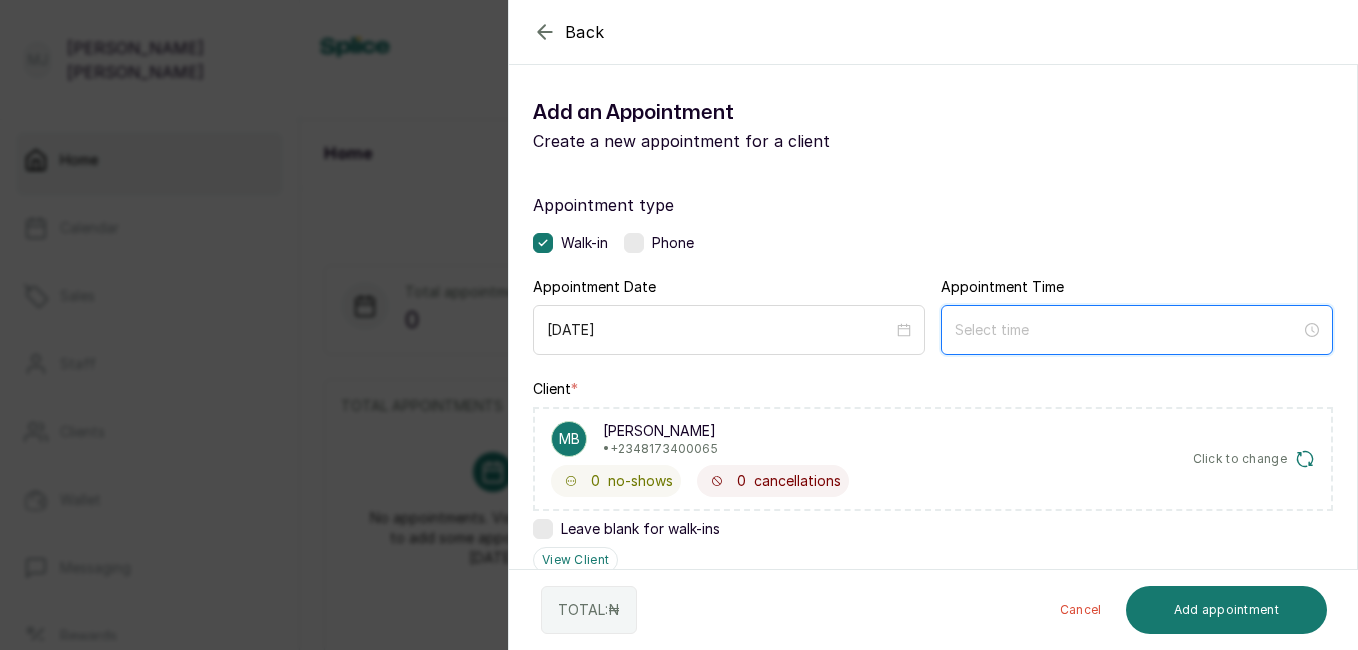 click at bounding box center [1128, 330] 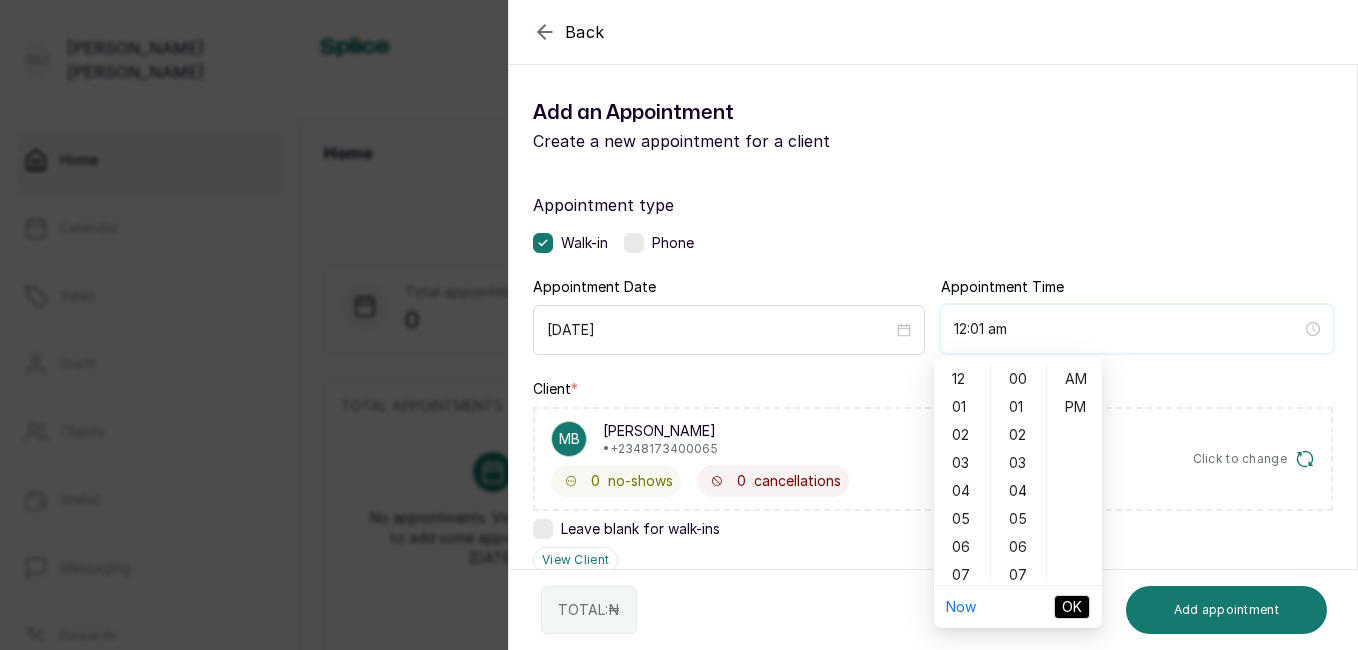 type on "12:02 am" 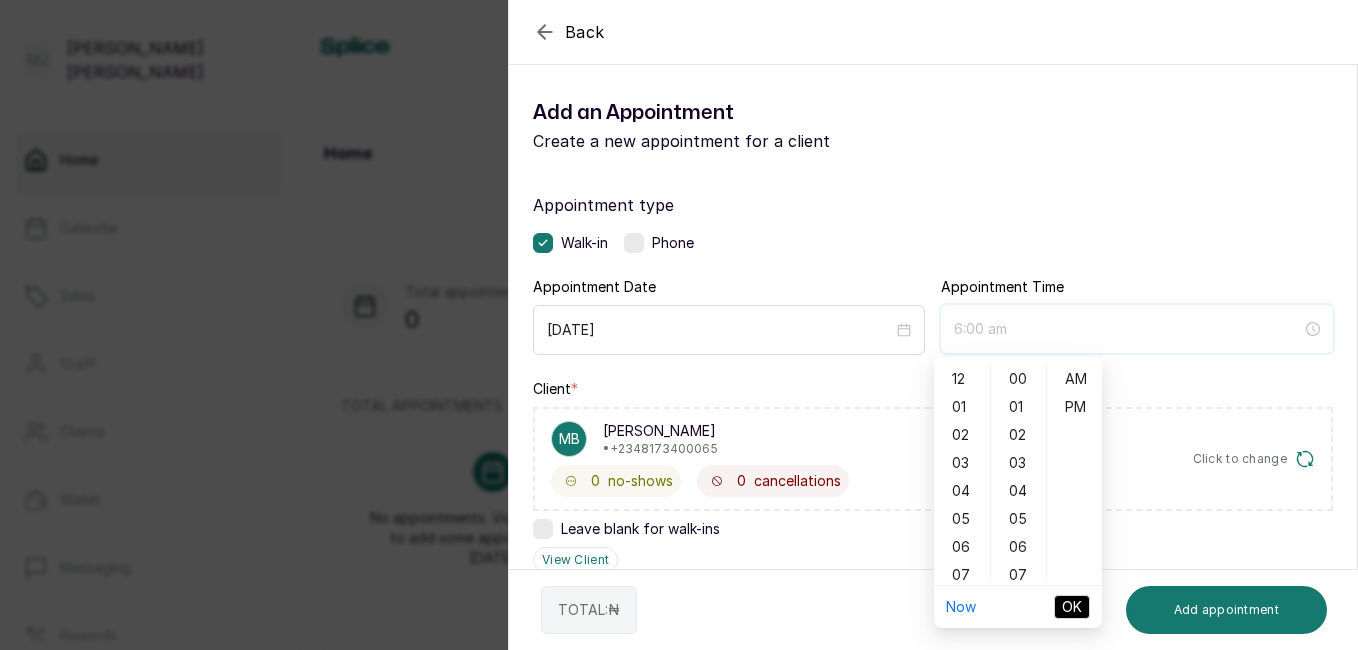 type on "7:00 am" 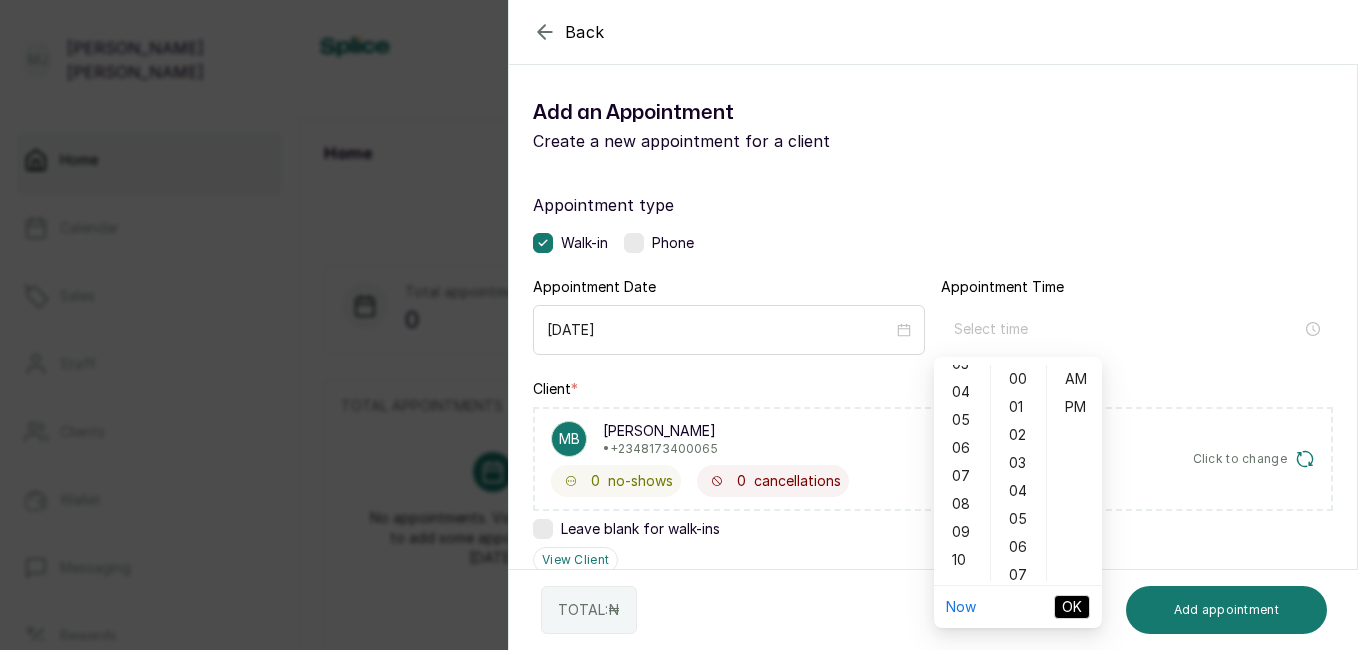 scroll, scrollTop: 120, scrollLeft: 0, axis: vertical 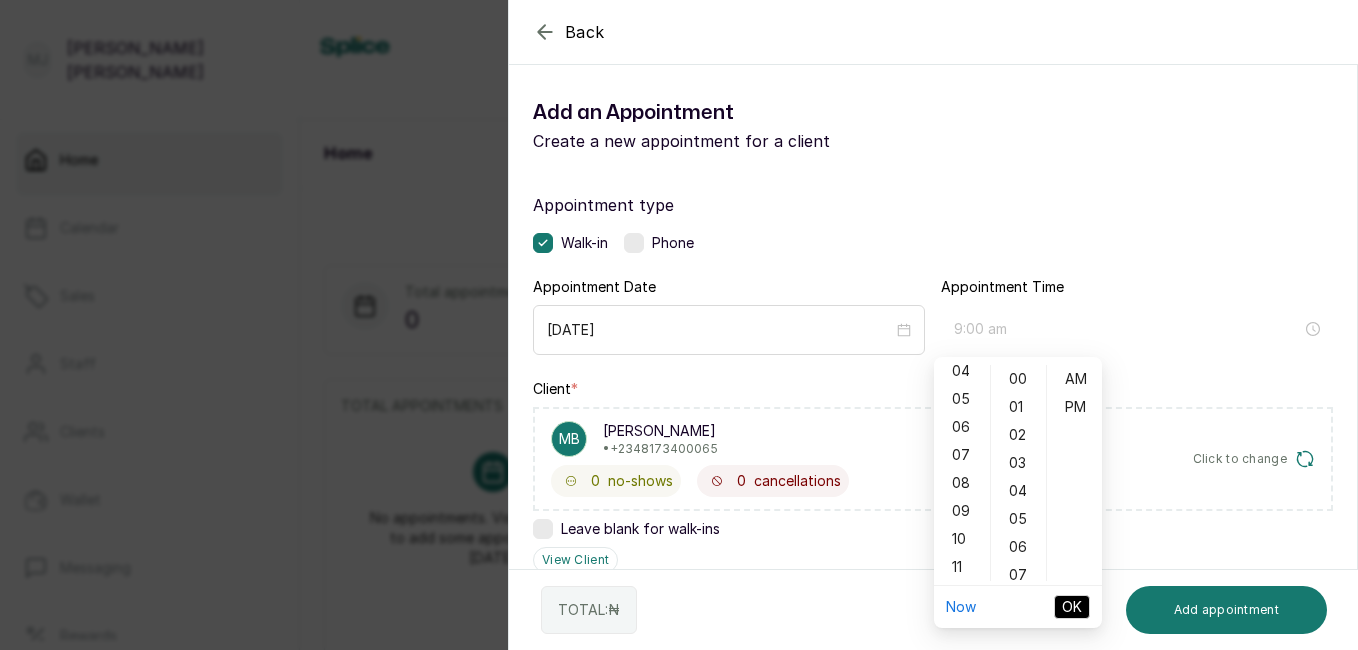 click on "09" at bounding box center (962, 511) 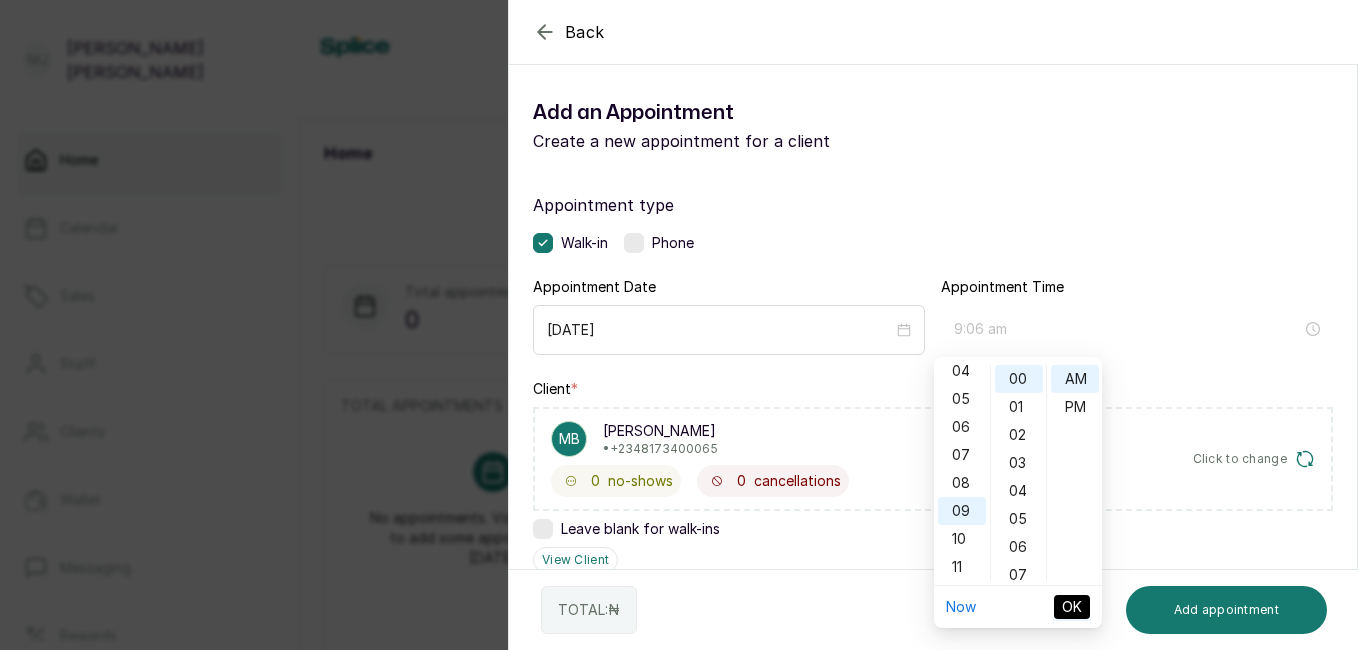 click on "06" at bounding box center [1019, 547] 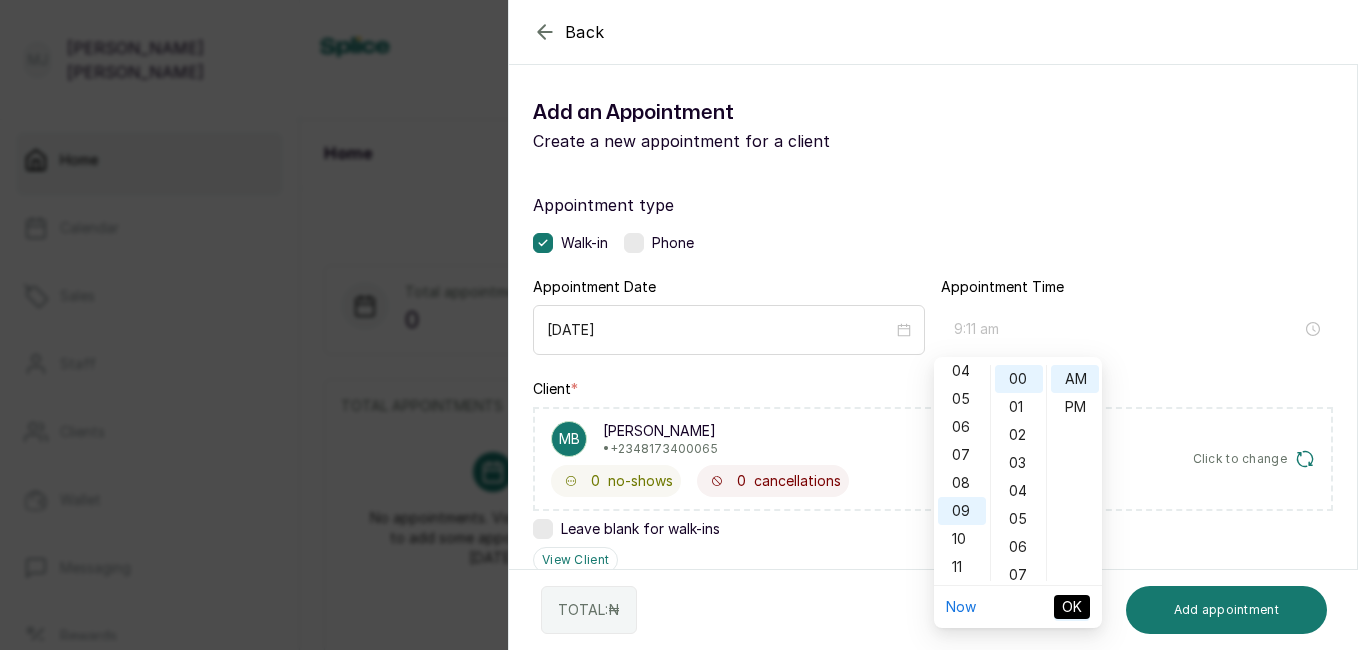 scroll, scrollTop: 168, scrollLeft: 0, axis: vertical 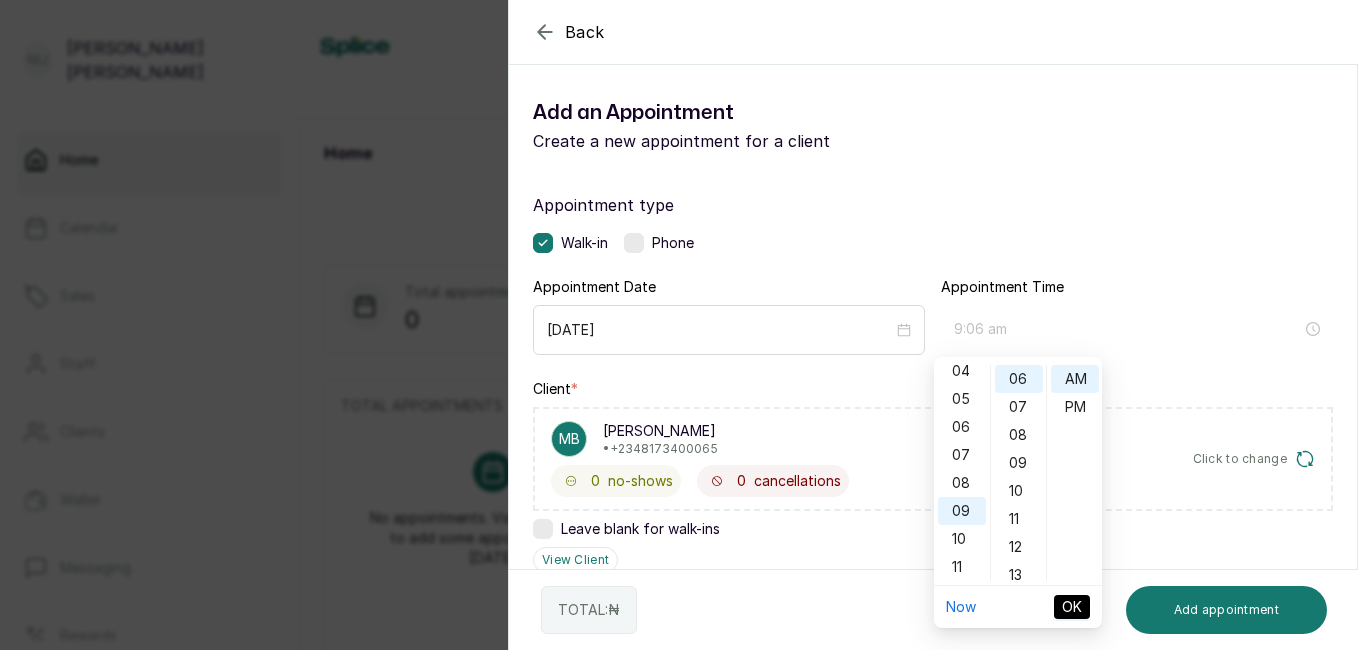 type on "9:06 pm" 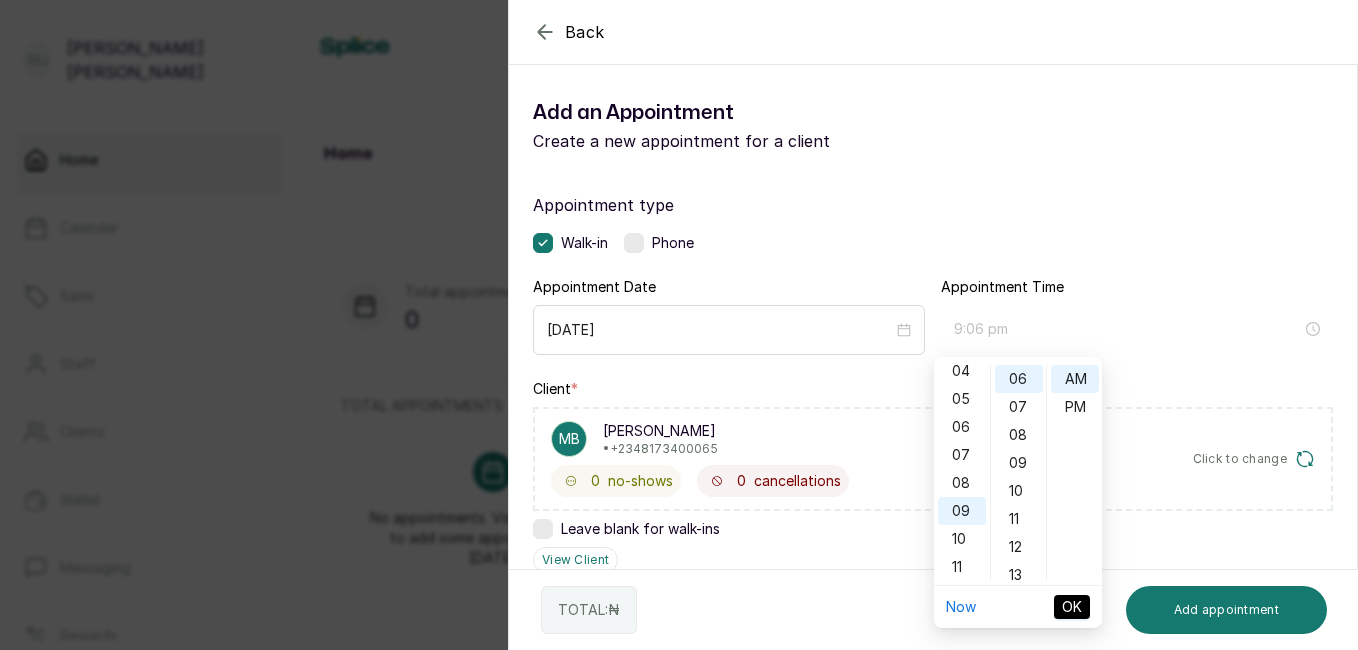 click on "PM" at bounding box center (1075, 407) 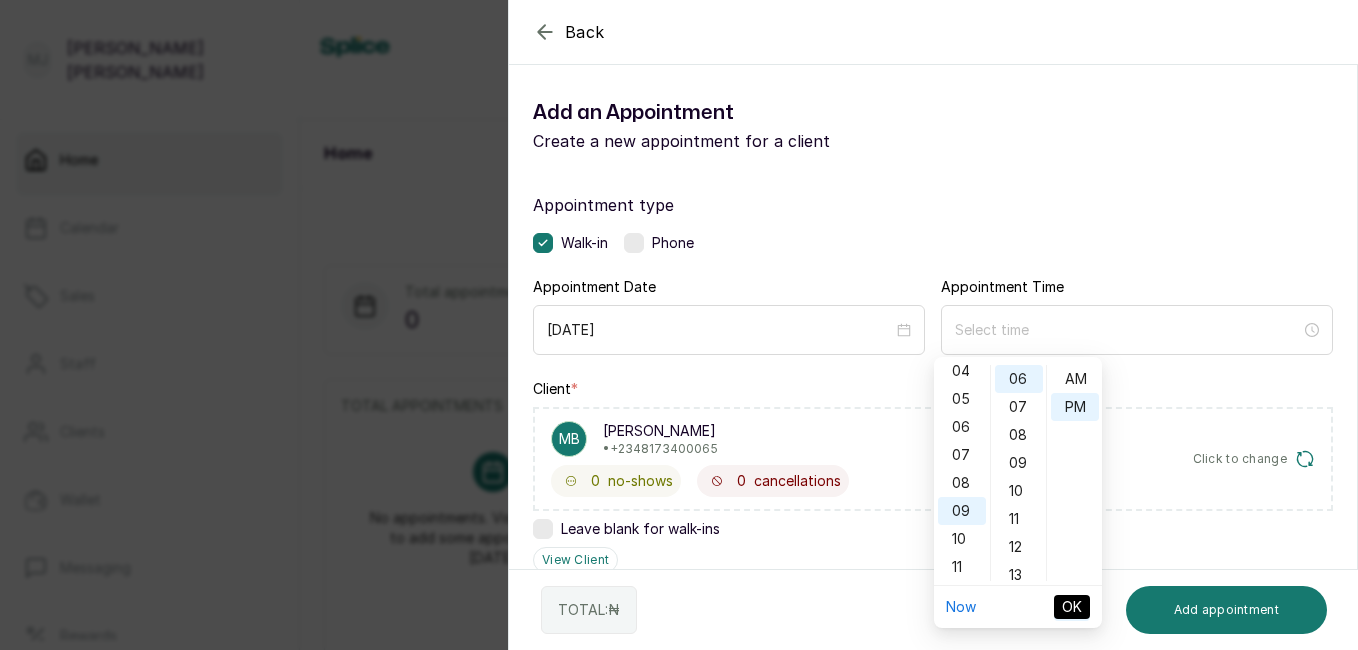 click on "Add appointment" at bounding box center [1227, 610] 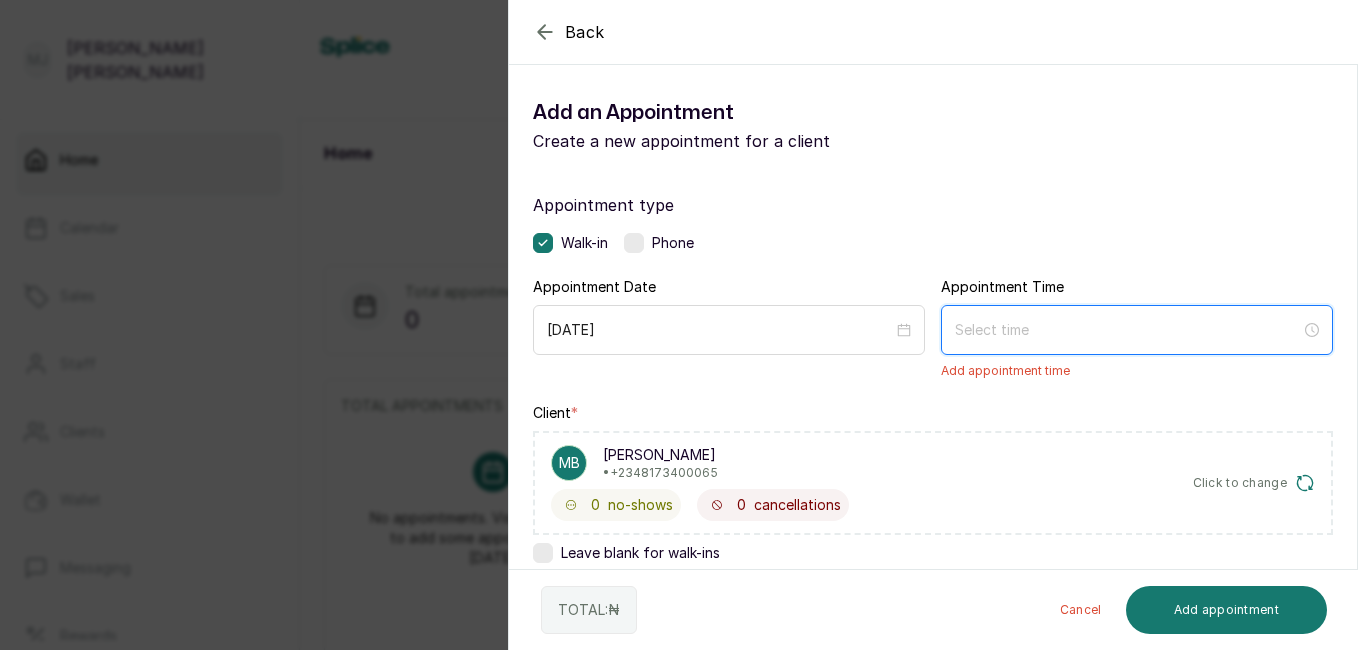 click at bounding box center (1128, 330) 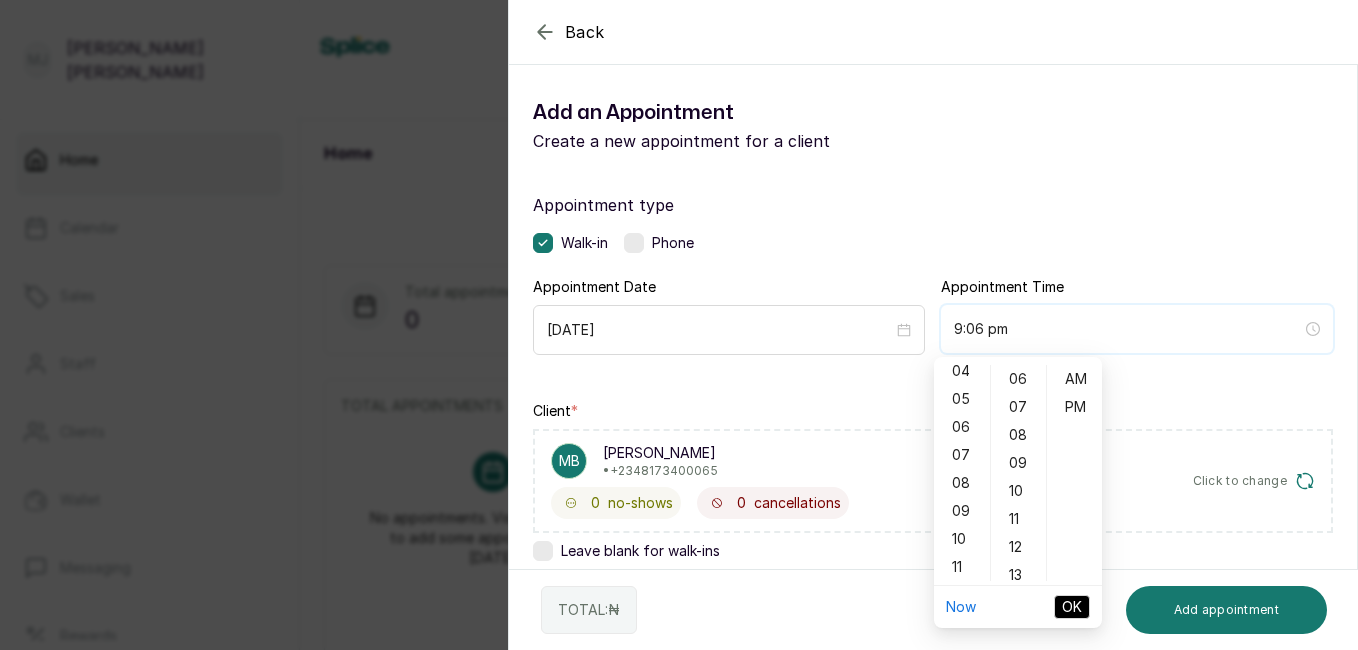 type on "9:08 pm" 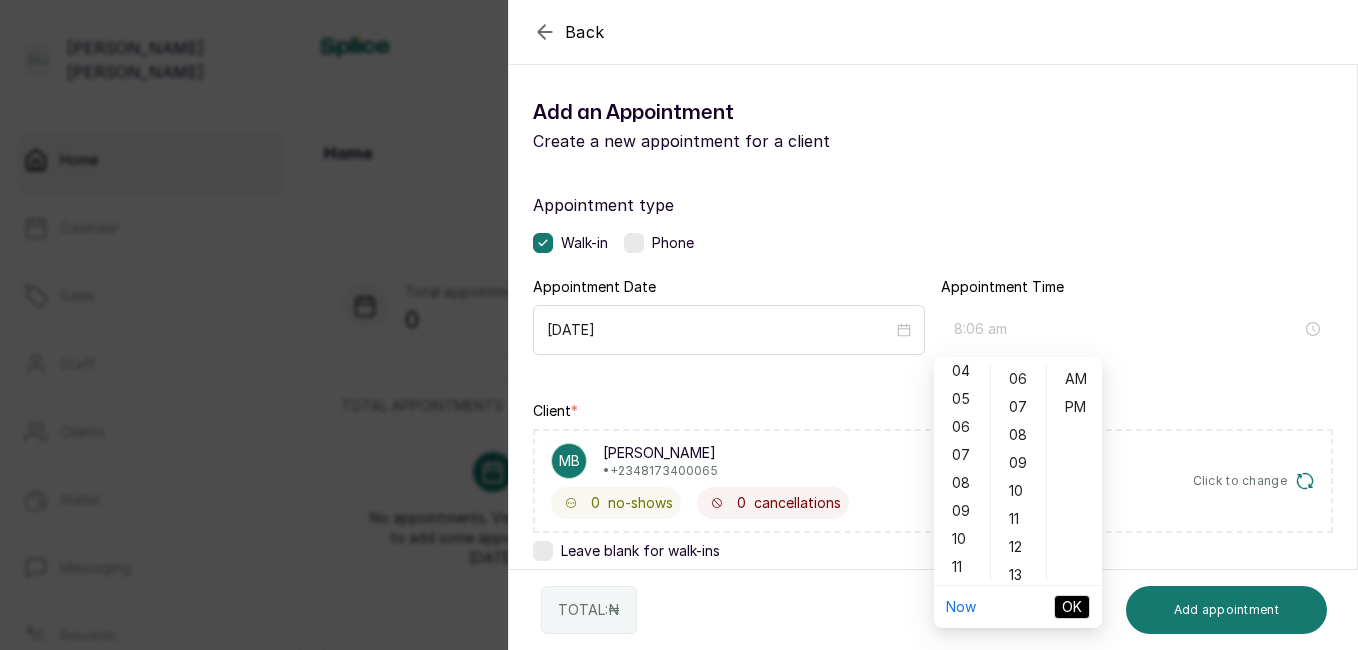 click on "08" at bounding box center (962, 483) 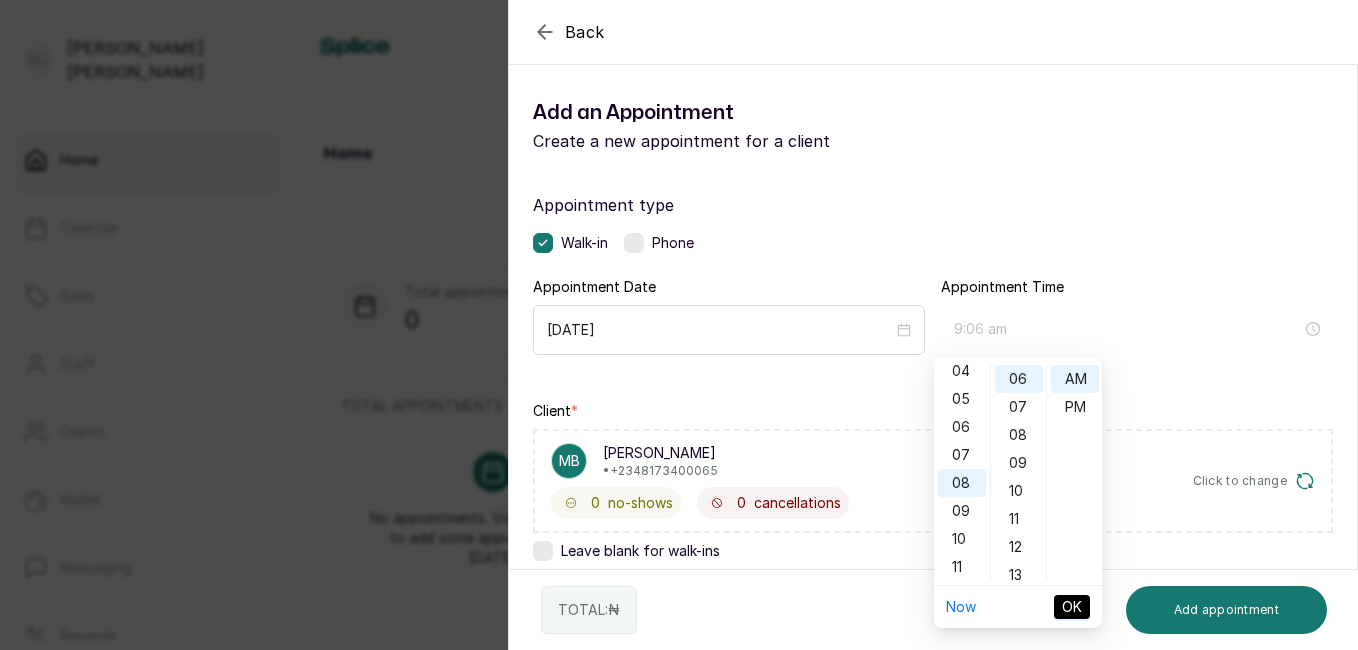 click on "09" at bounding box center [962, 511] 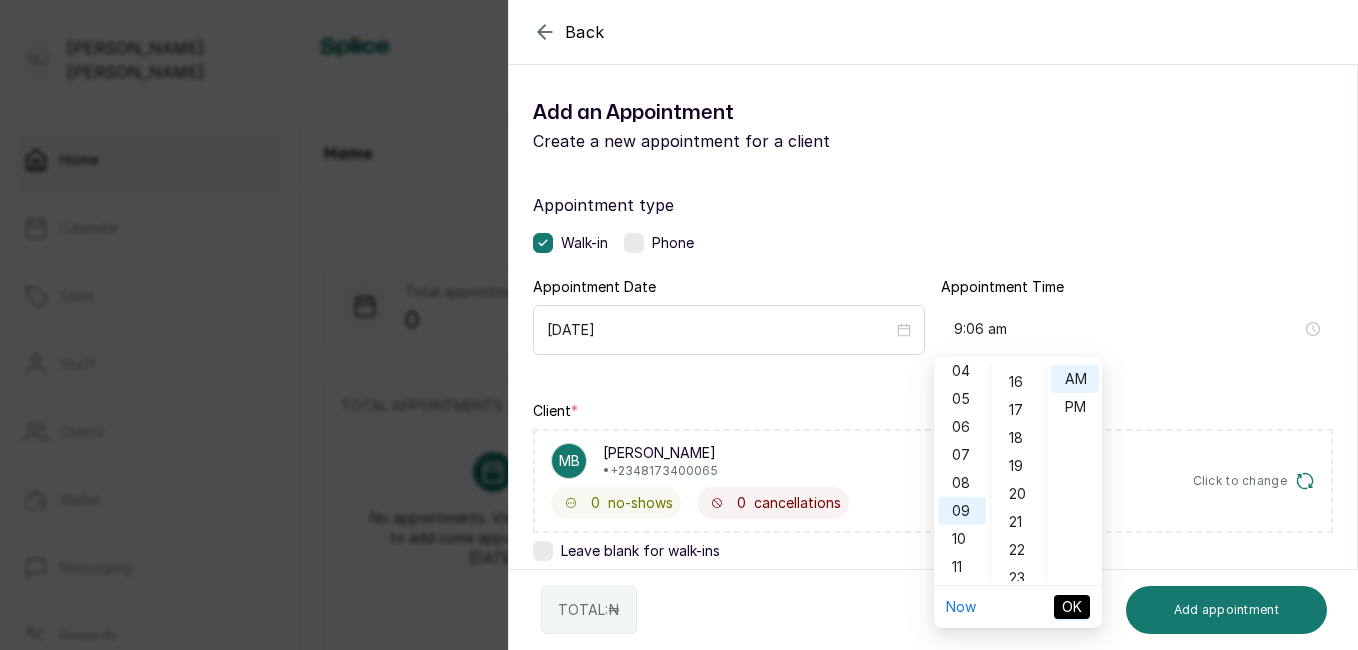 scroll, scrollTop: 488, scrollLeft: 0, axis: vertical 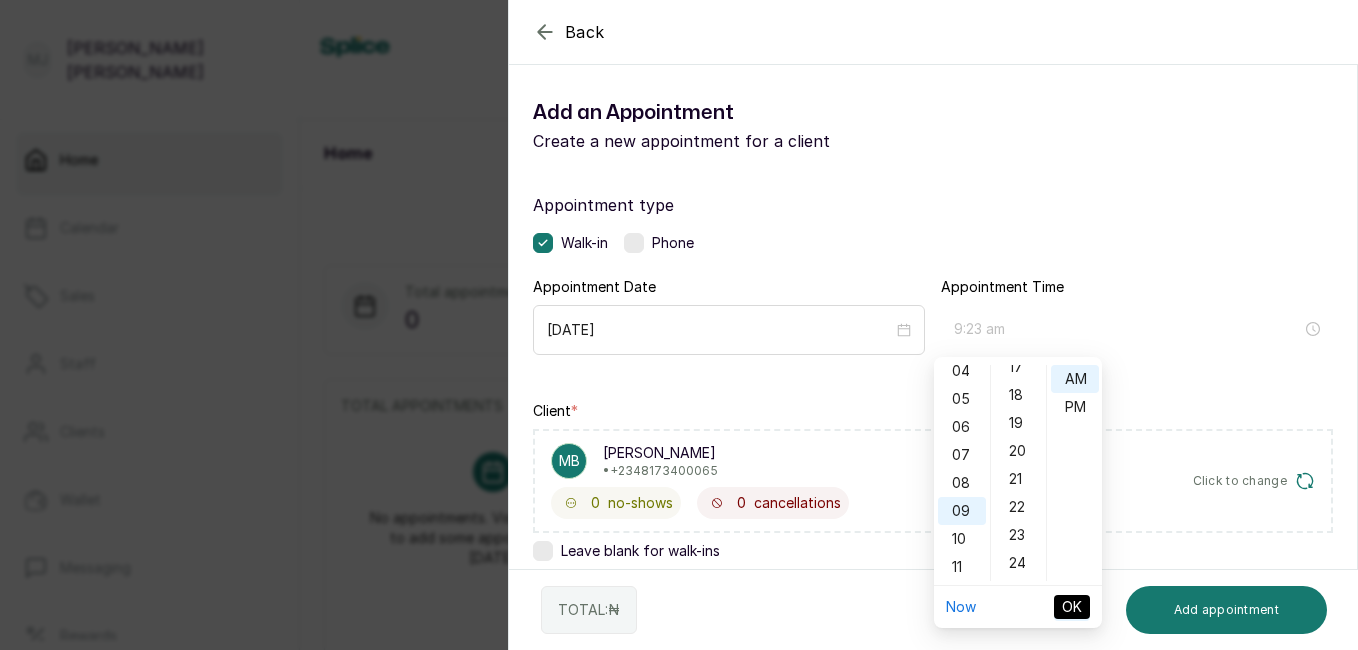 click on "23" at bounding box center [1019, 535] 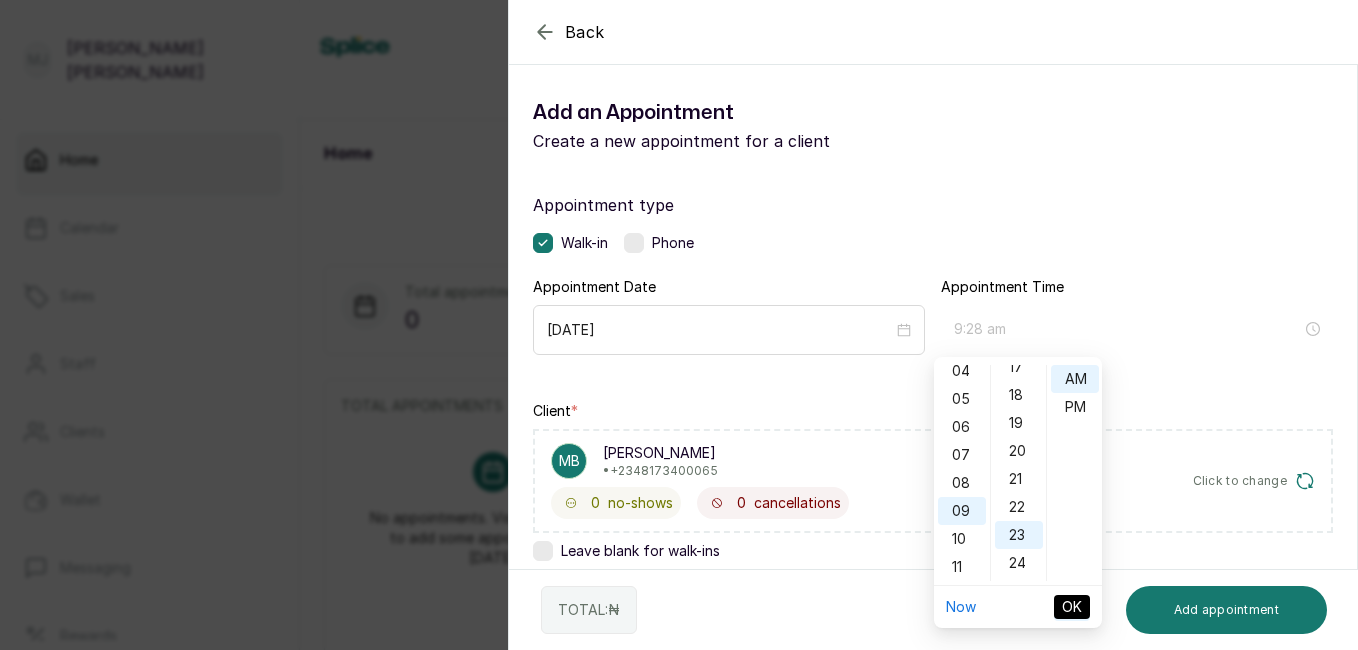 scroll, scrollTop: 644, scrollLeft: 0, axis: vertical 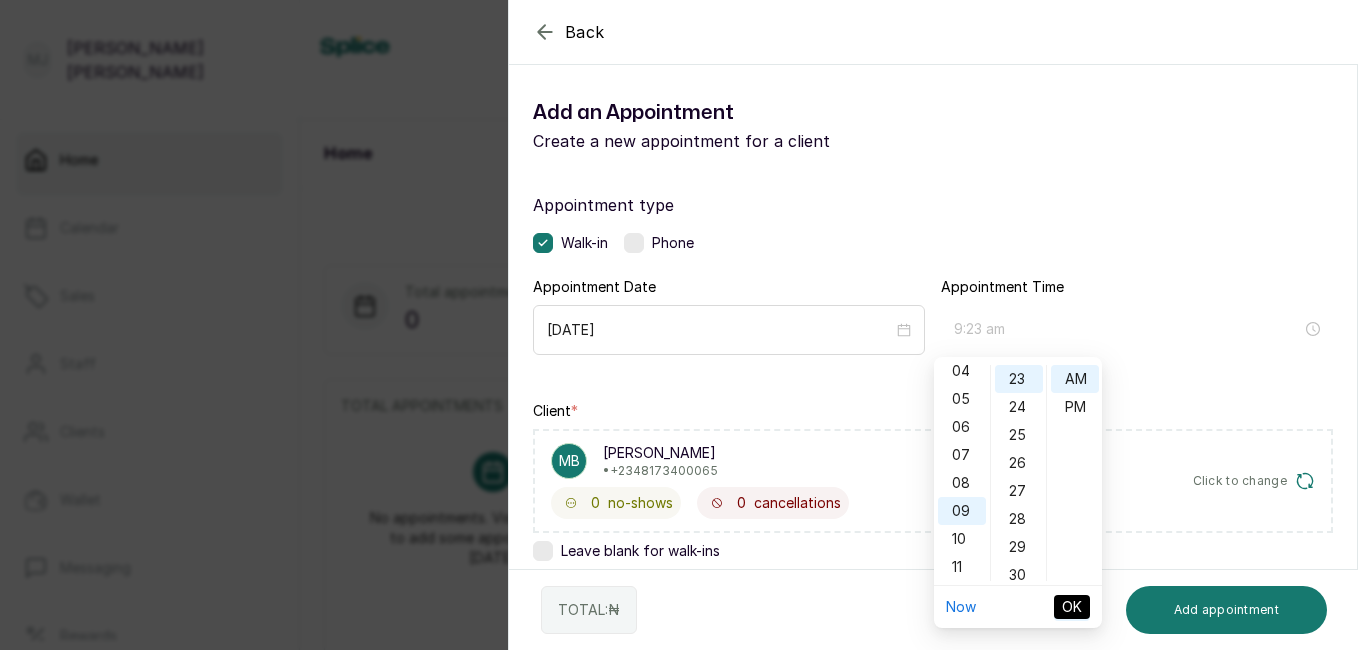 type on "9:23 pm" 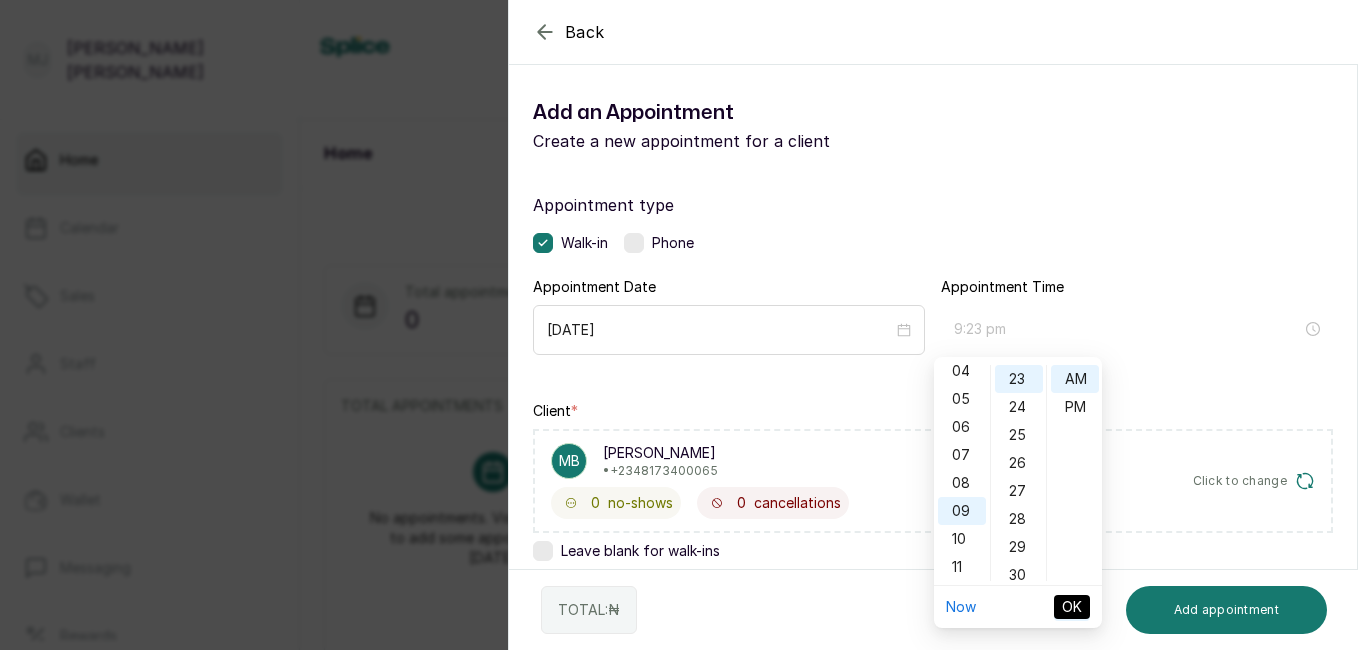 click on "PM" at bounding box center (1075, 407) 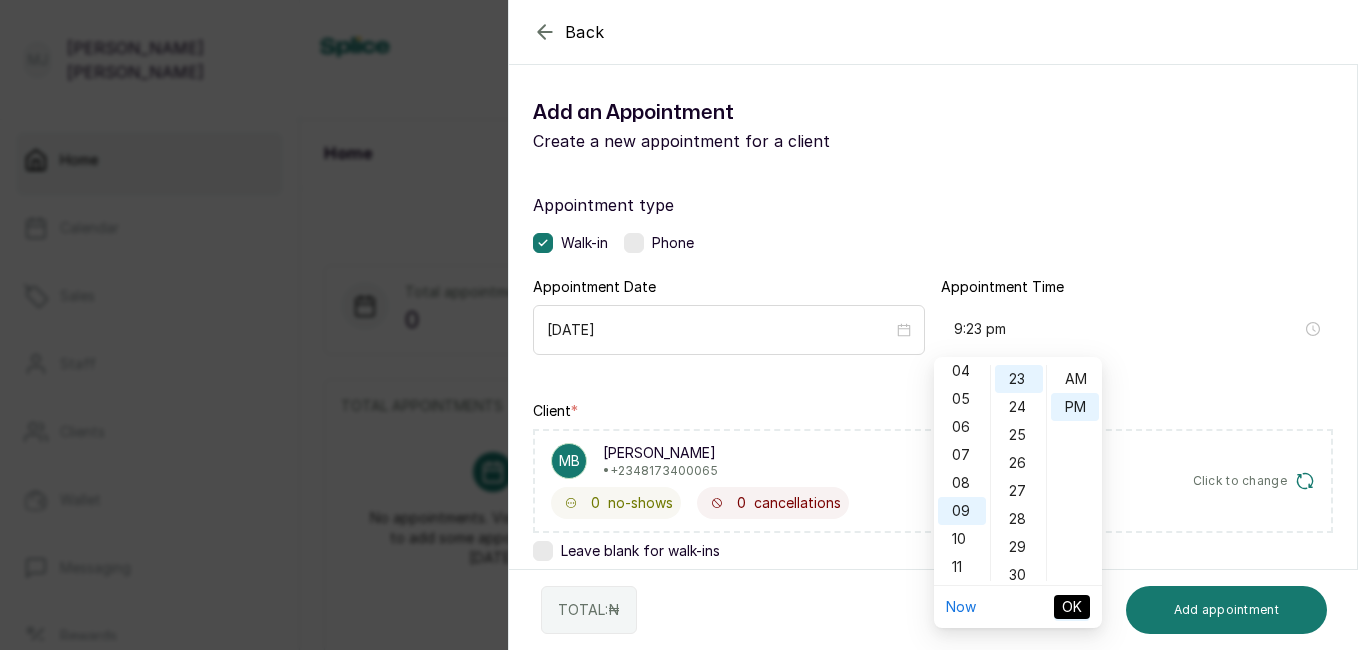 click on "OK" at bounding box center (1072, 607) 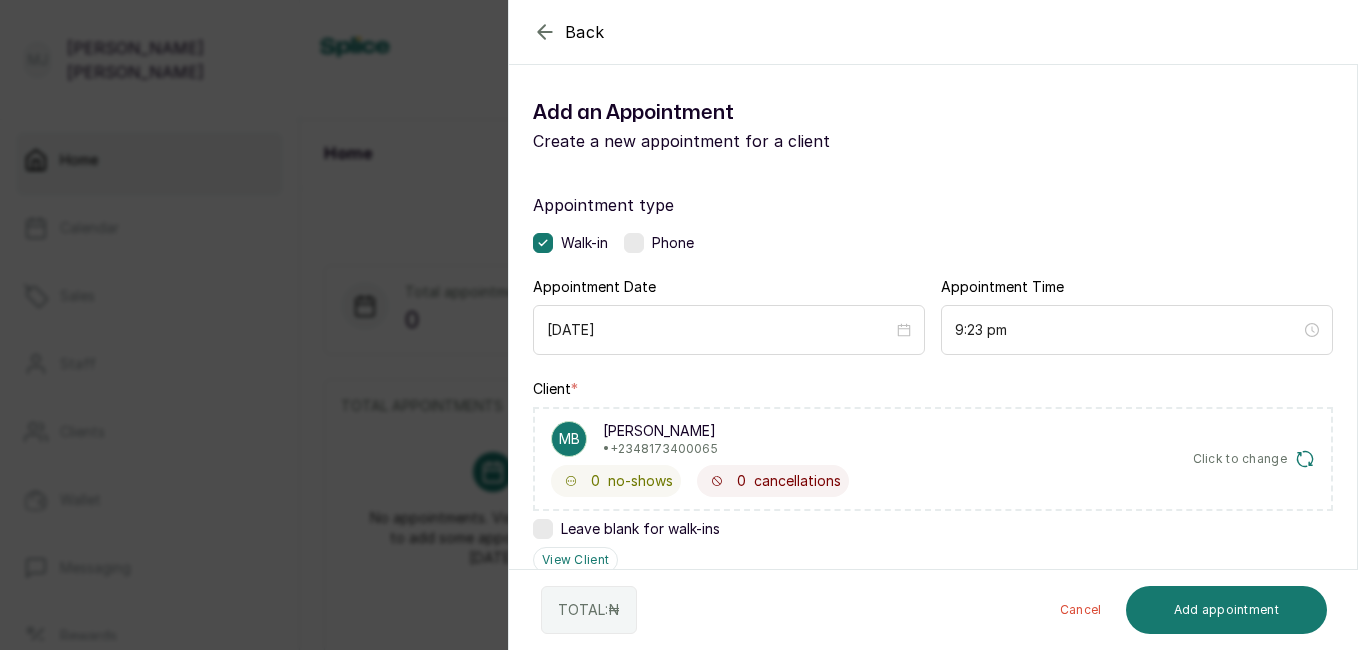 scroll, scrollTop: 536, scrollLeft: 0, axis: vertical 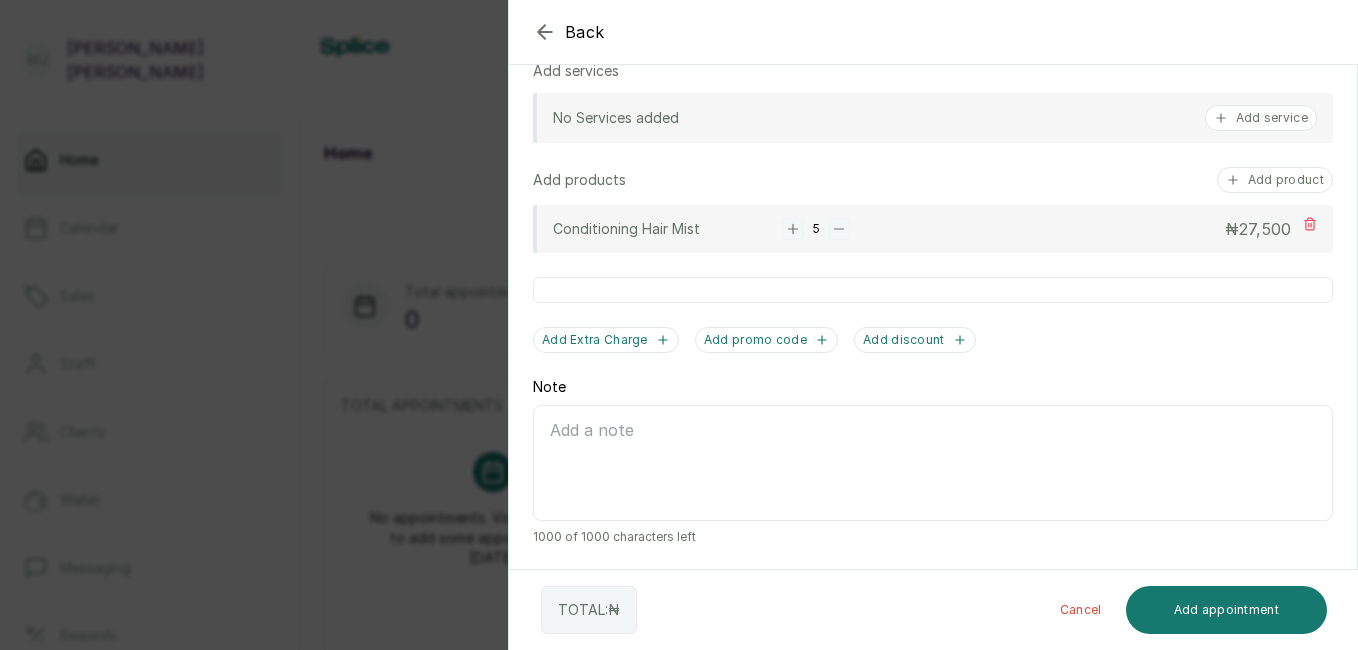 click on "Add appointment" at bounding box center [1227, 610] 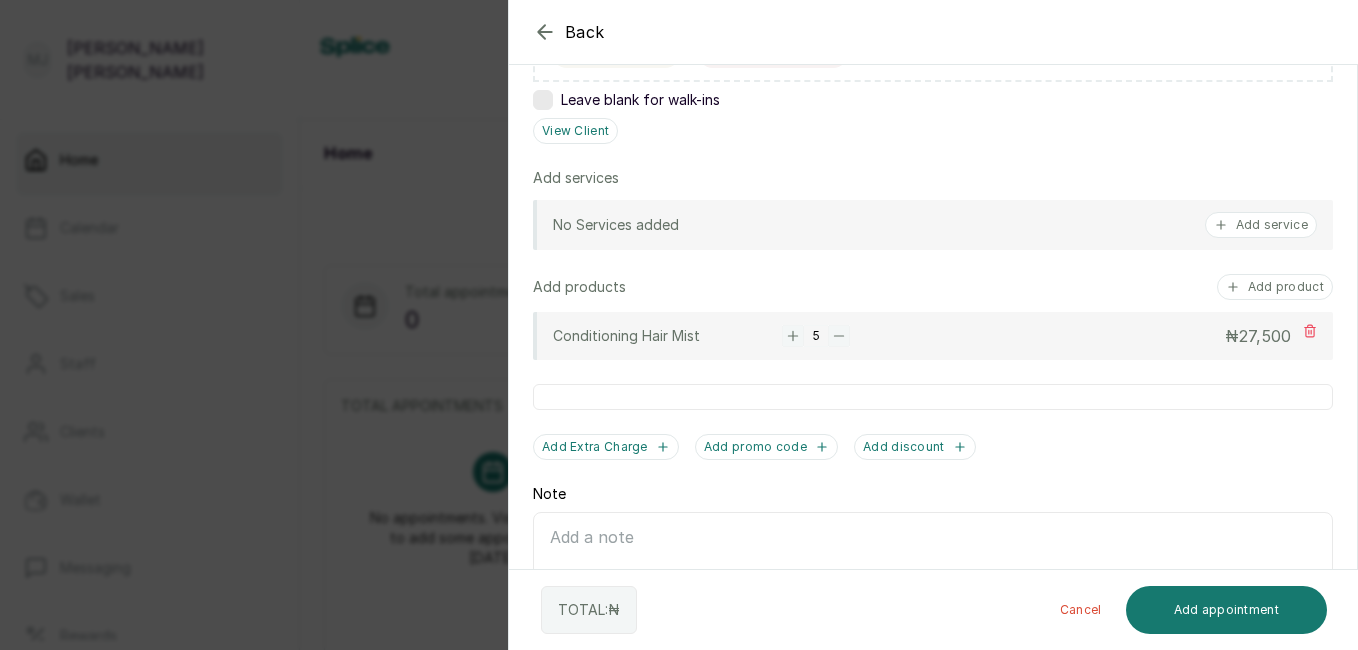 scroll, scrollTop: 387, scrollLeft: 0, axis: vertical 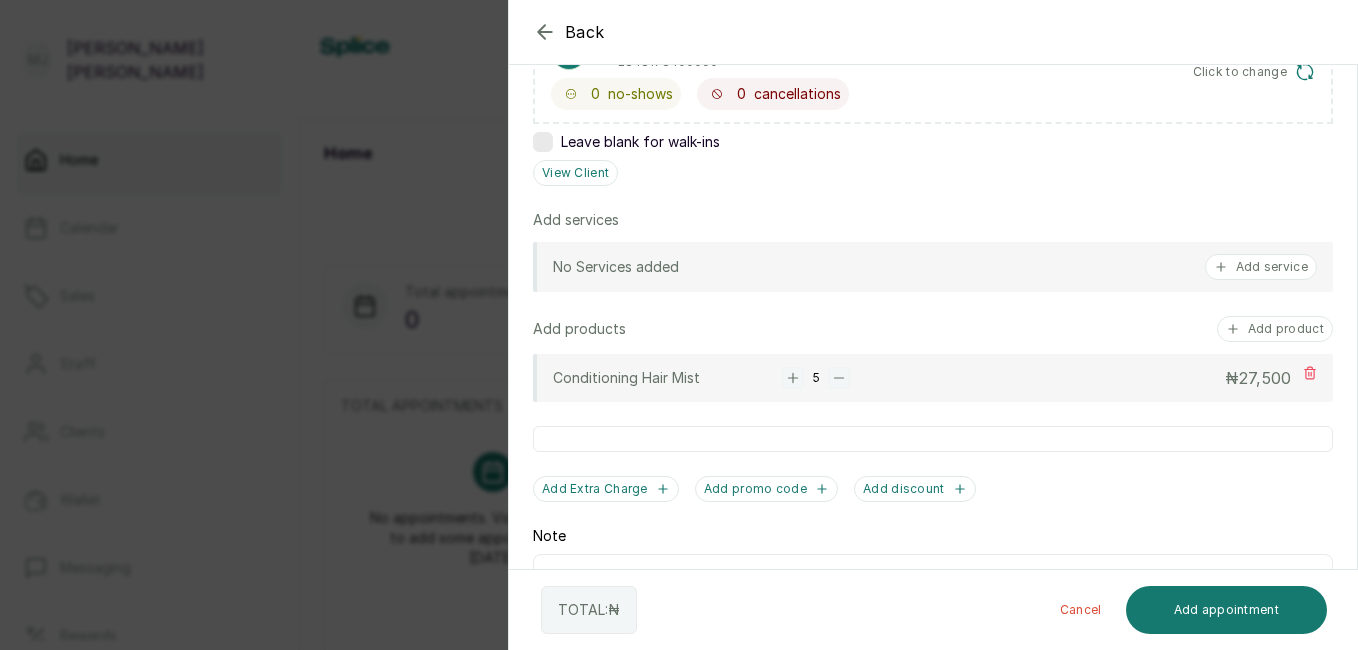 click on "Add service" at bounding box center [1261, 267] 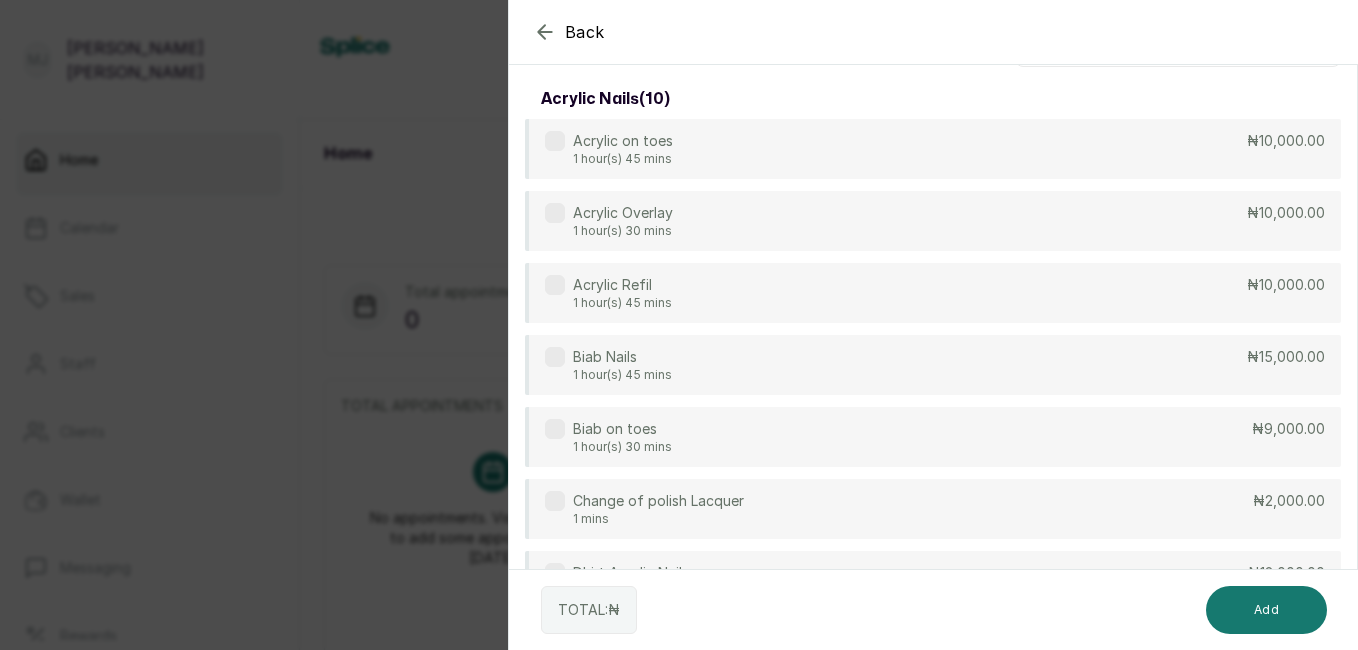 scroll, scrollTop: 0, scrollLeft: 0, axis: both 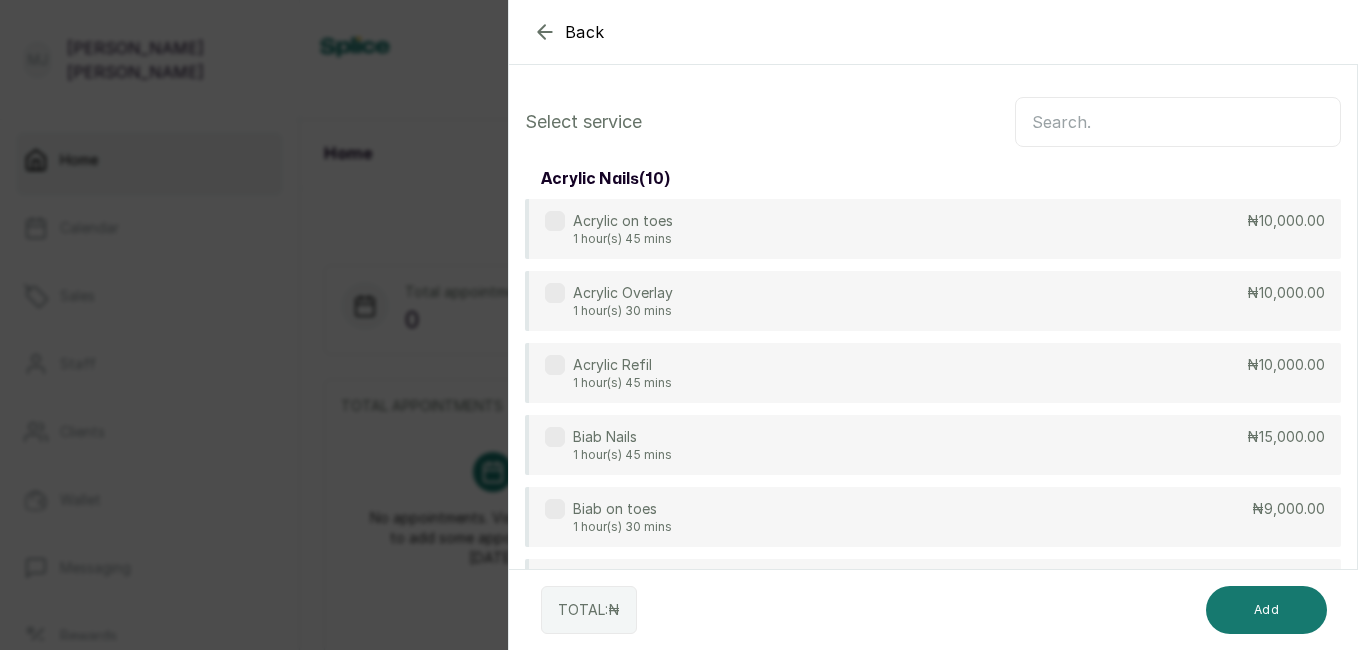 click at bounding box center (1178, 122) 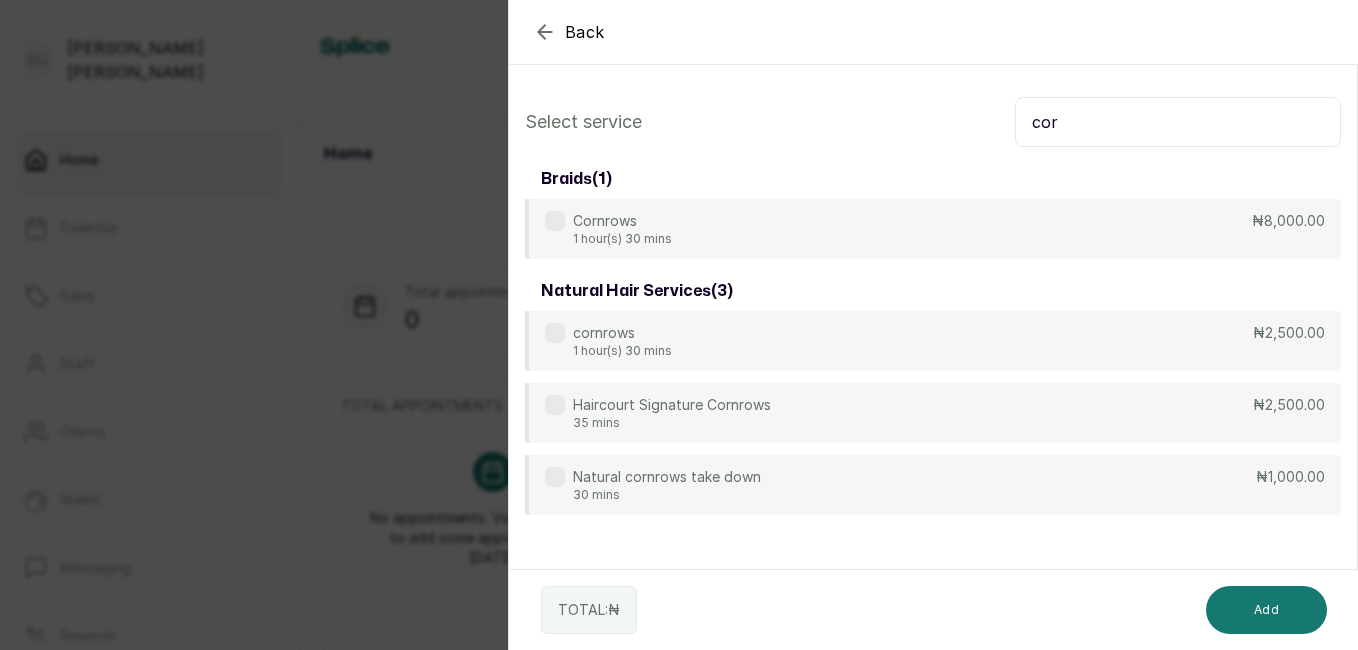 type on "cor" 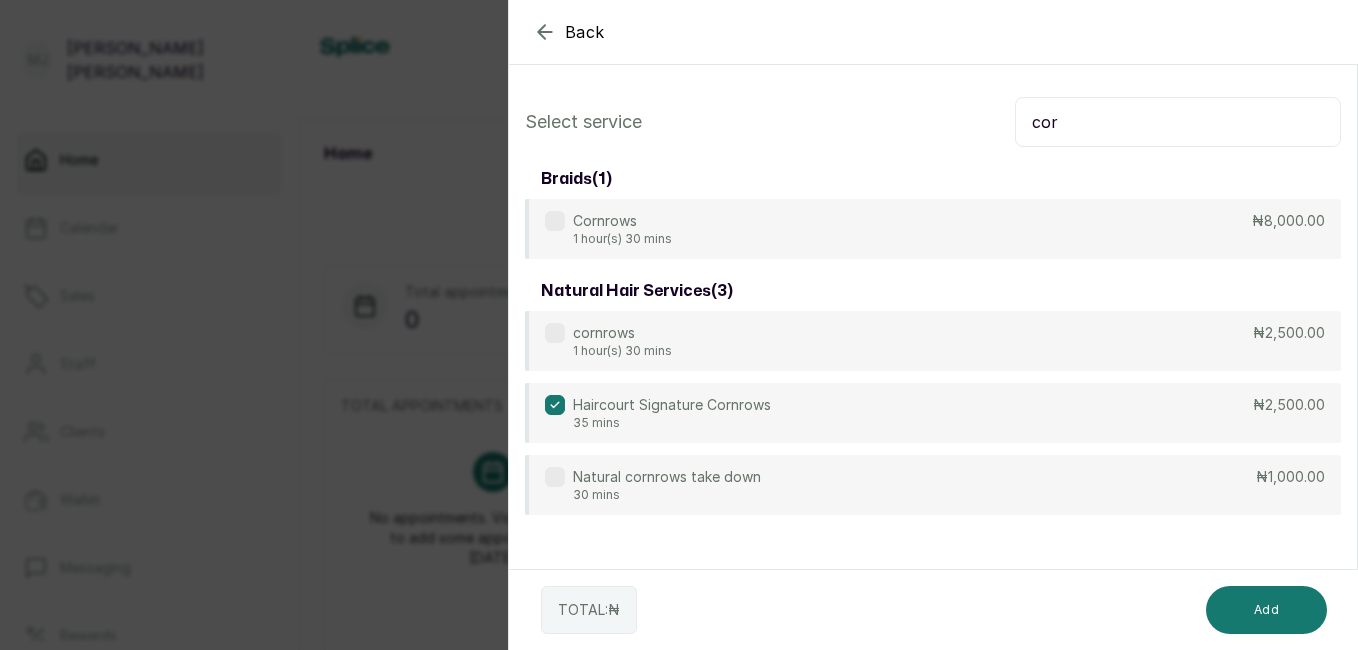 click on "Add" at bounding box center (1266, 610) 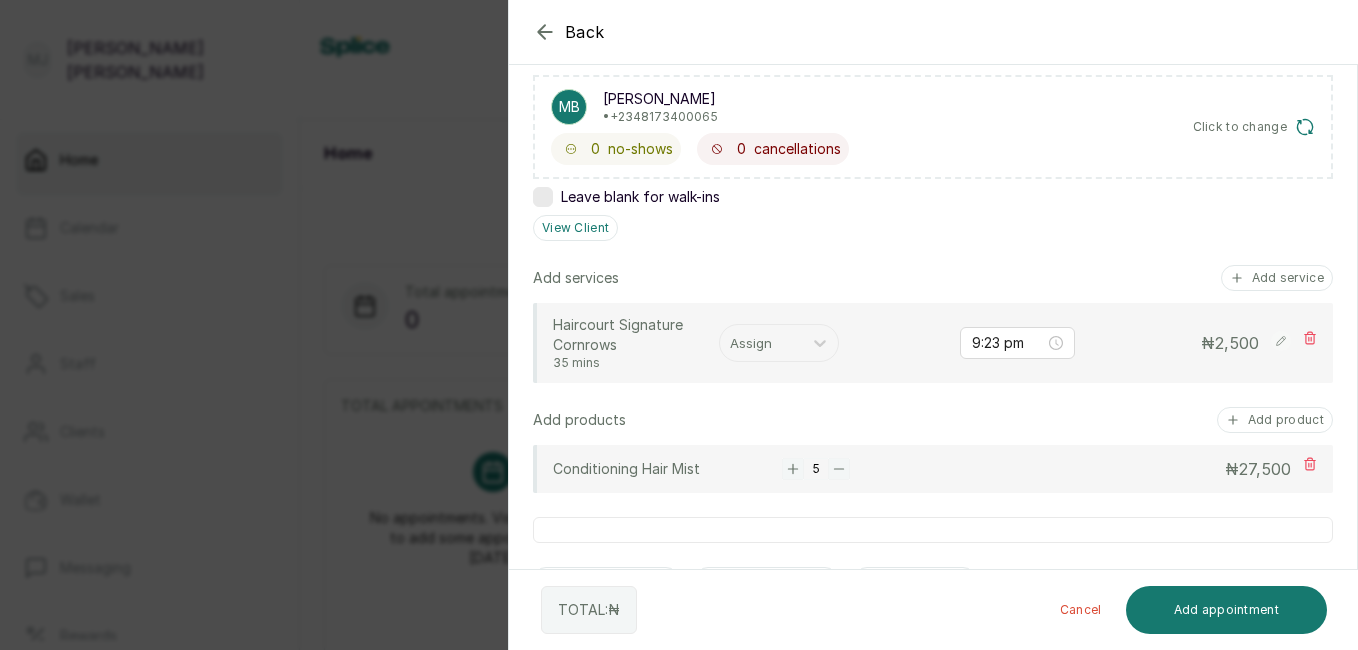 scroll, scrollTop: 336, scrollLeft: 0, axis: vertical 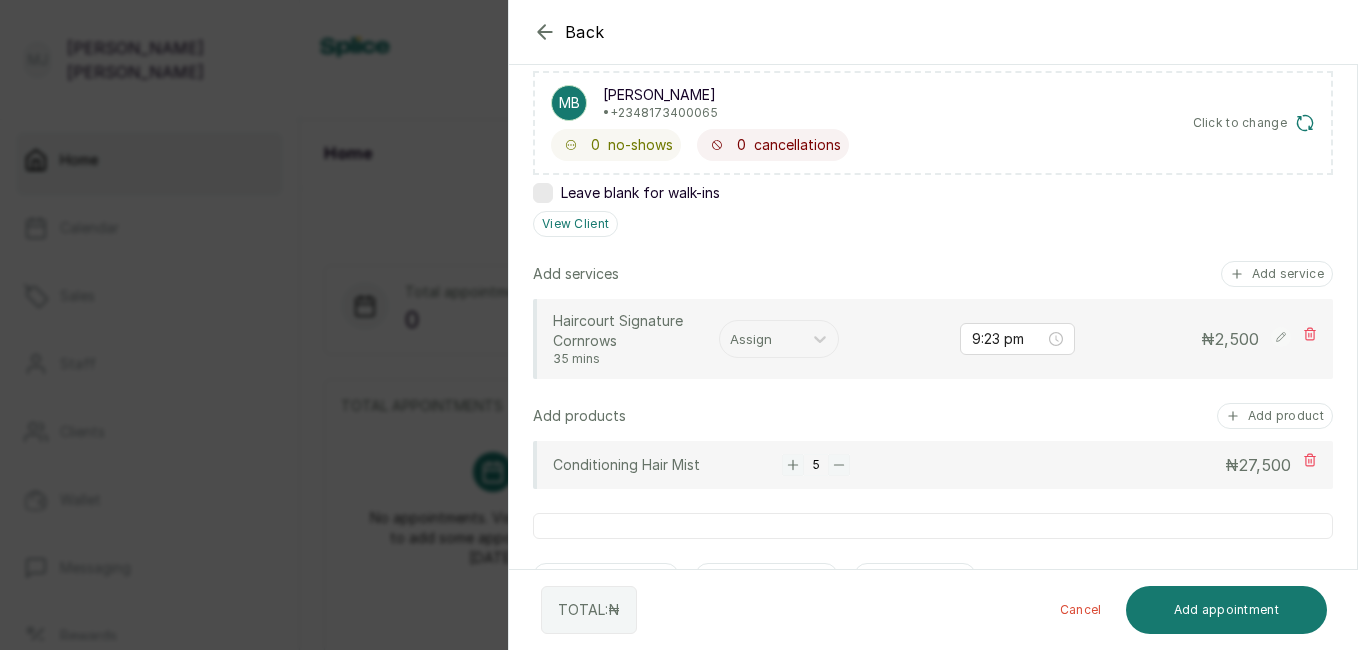 click 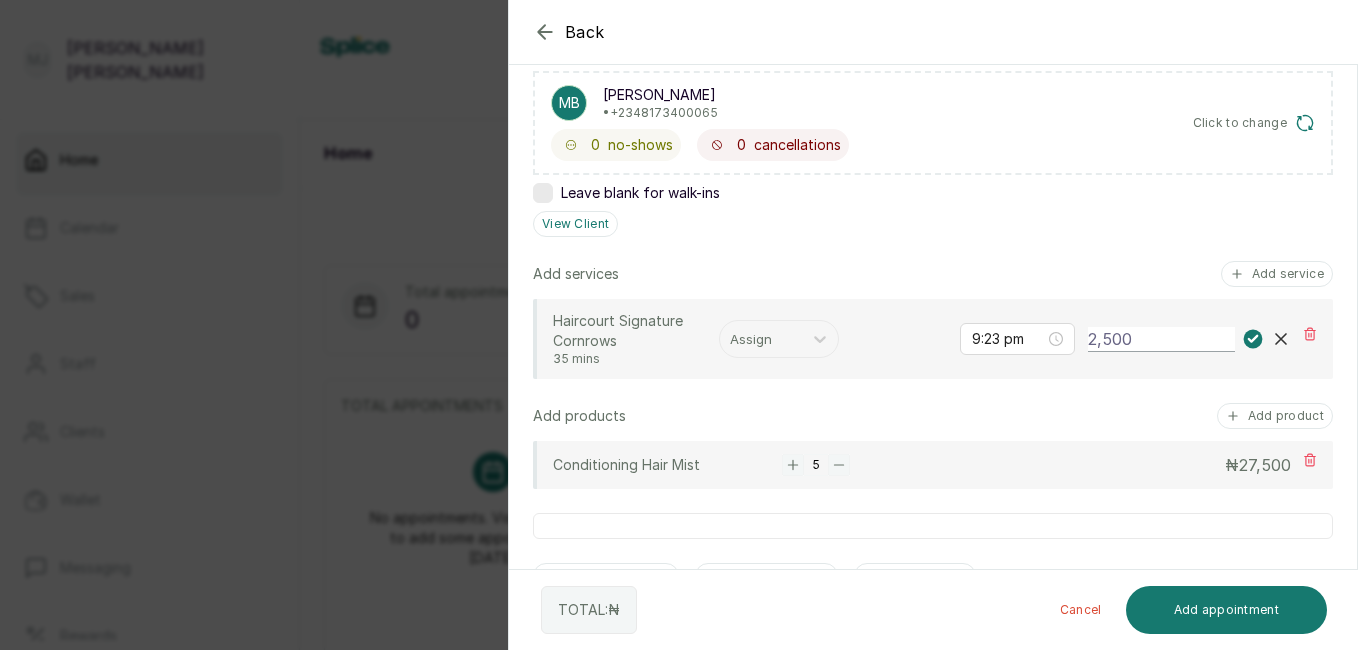 click on "2,500" at bounding box center [1161, 339] 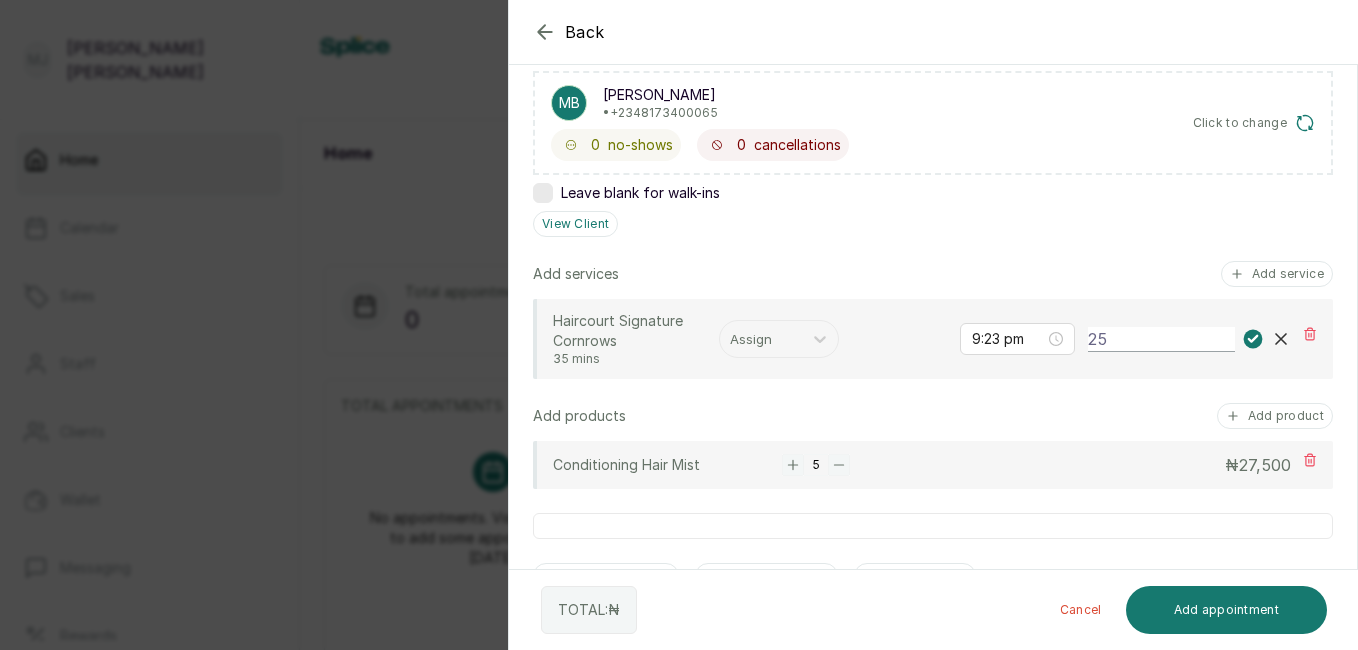 type on "2" 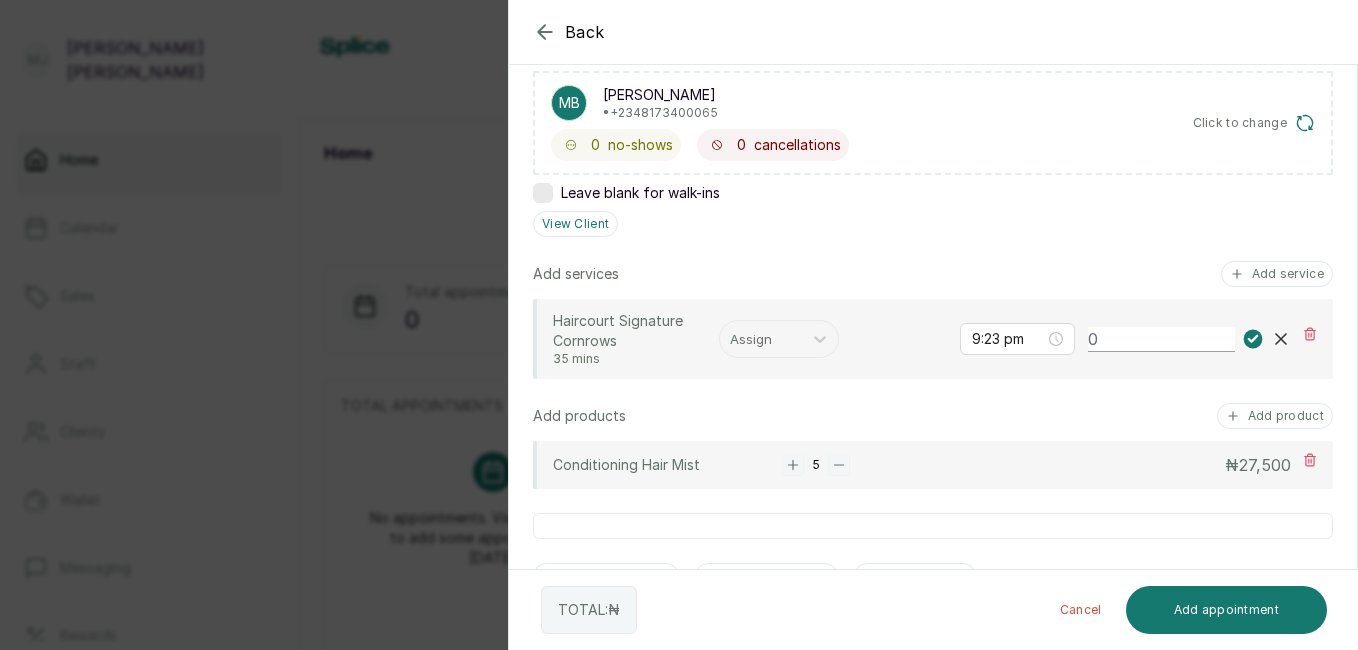 type on "0" 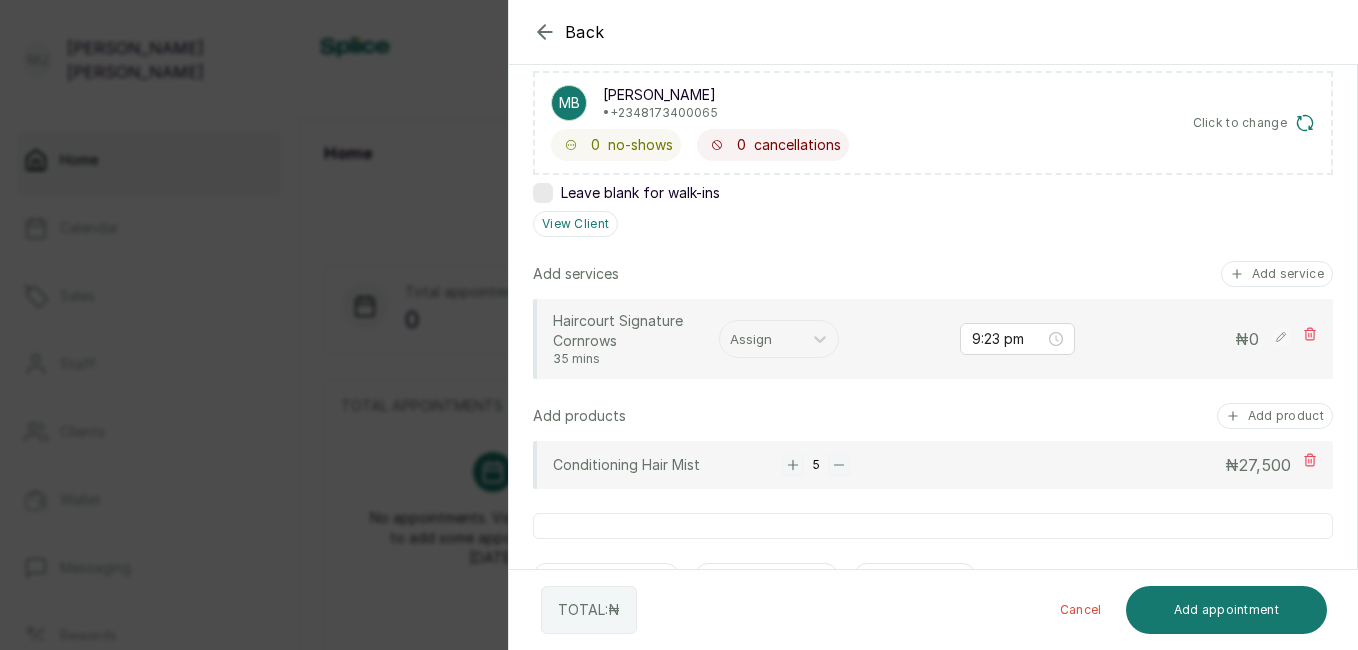 click on "Add appointment" at bounding box center [1227, 610] 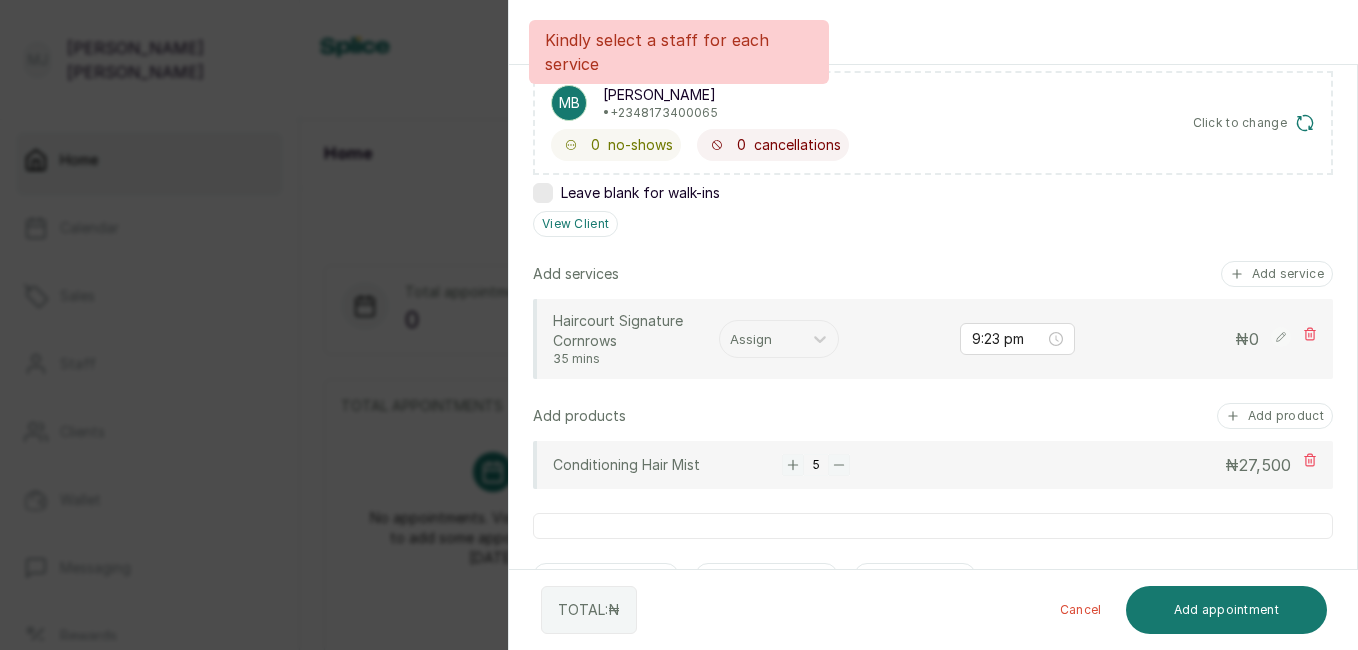 click at bounding box center [820, 339] 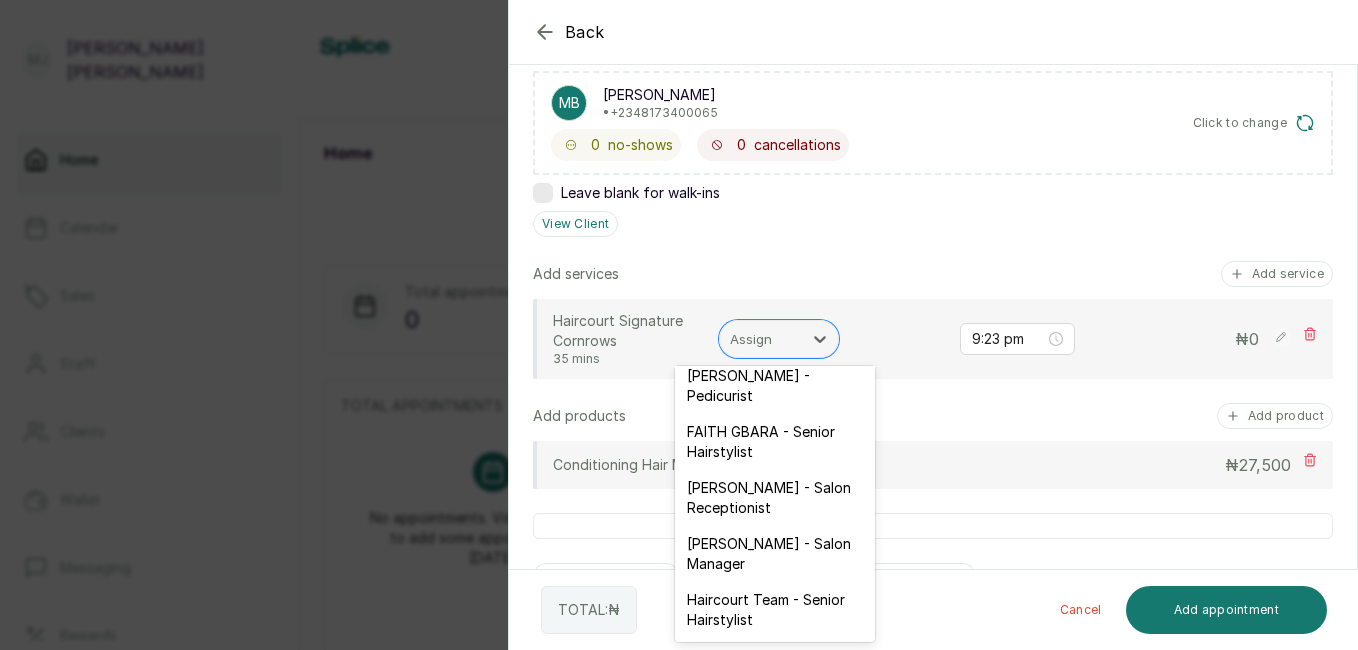 scroll, scrollTop: 336, scrollLeft: 0, axis: vertical 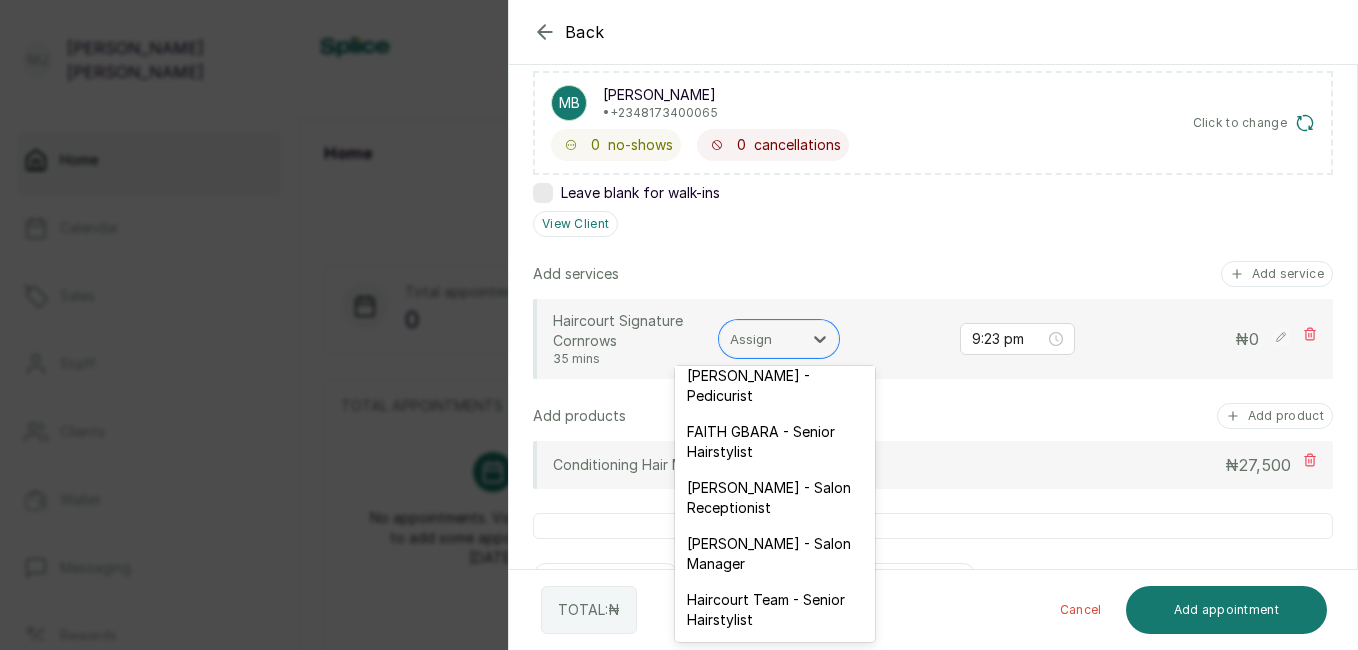 click on "Haircourt Team - Senior Hairstylist" at bounding box center [775, 610] 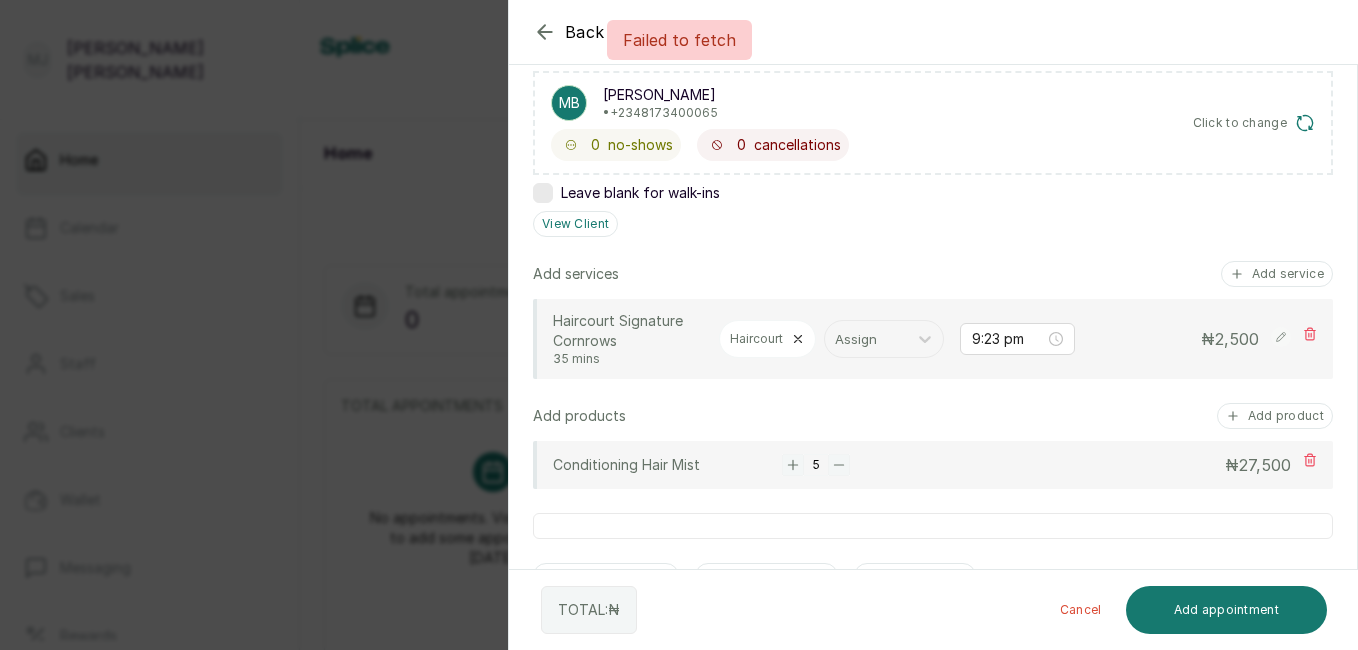 click 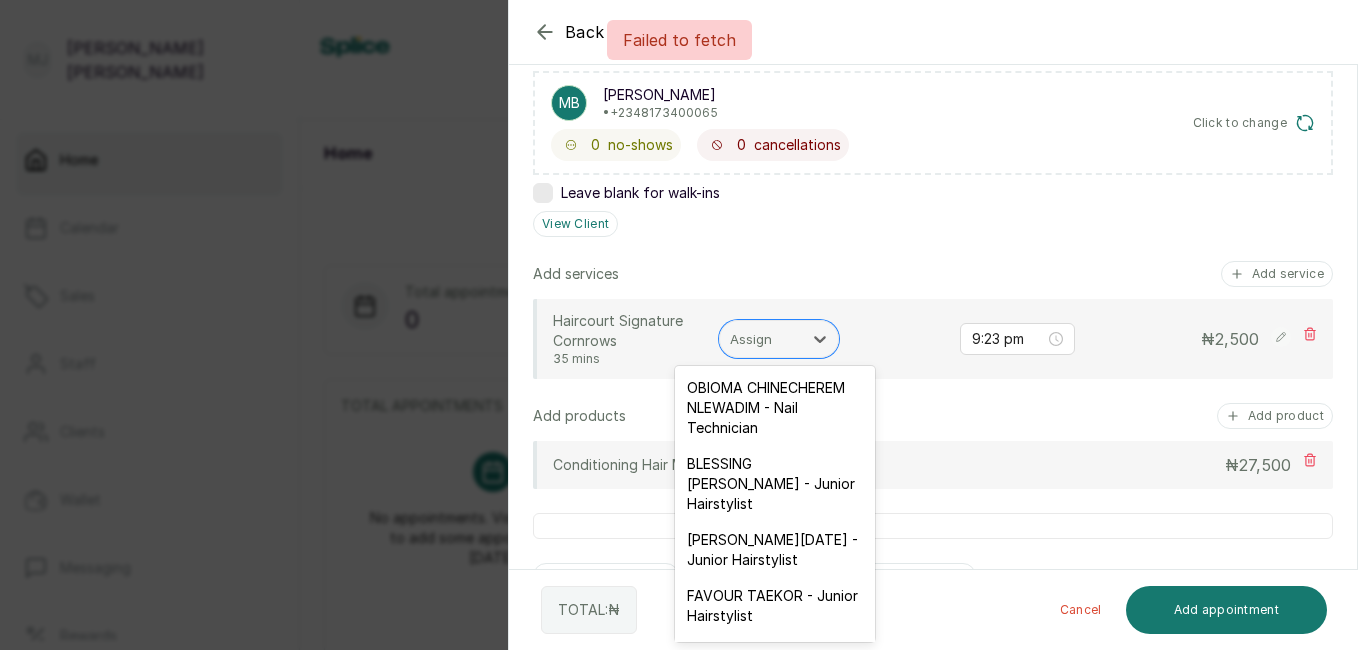 click at bounding box center (761, 339) 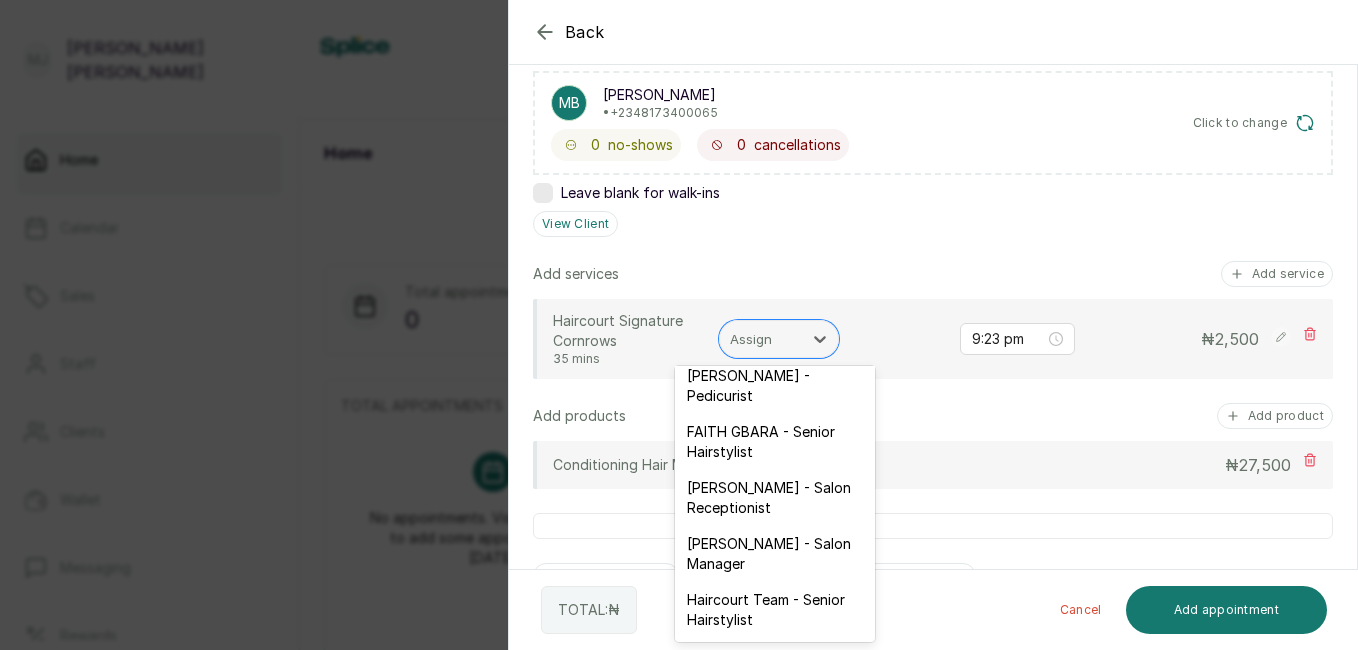 scroll, scrollTop: 336, scrollLeft: 0, axis: vertical 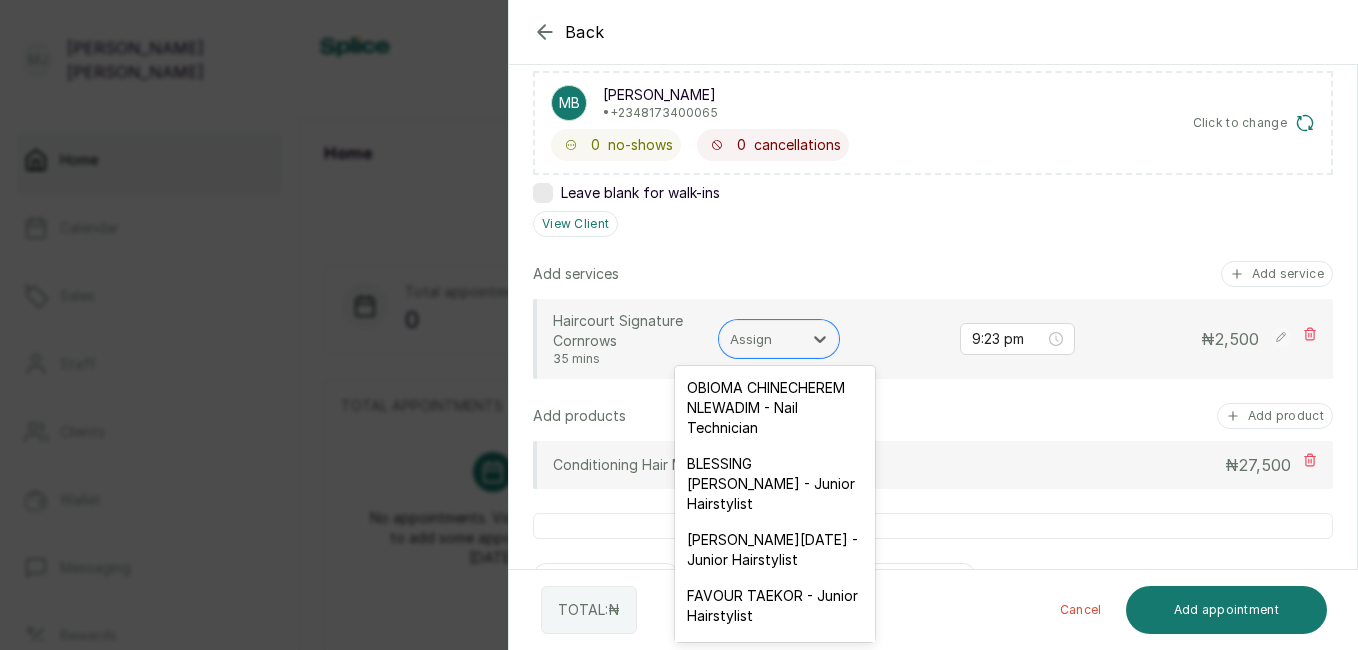 click at bounding box center [761, 339] 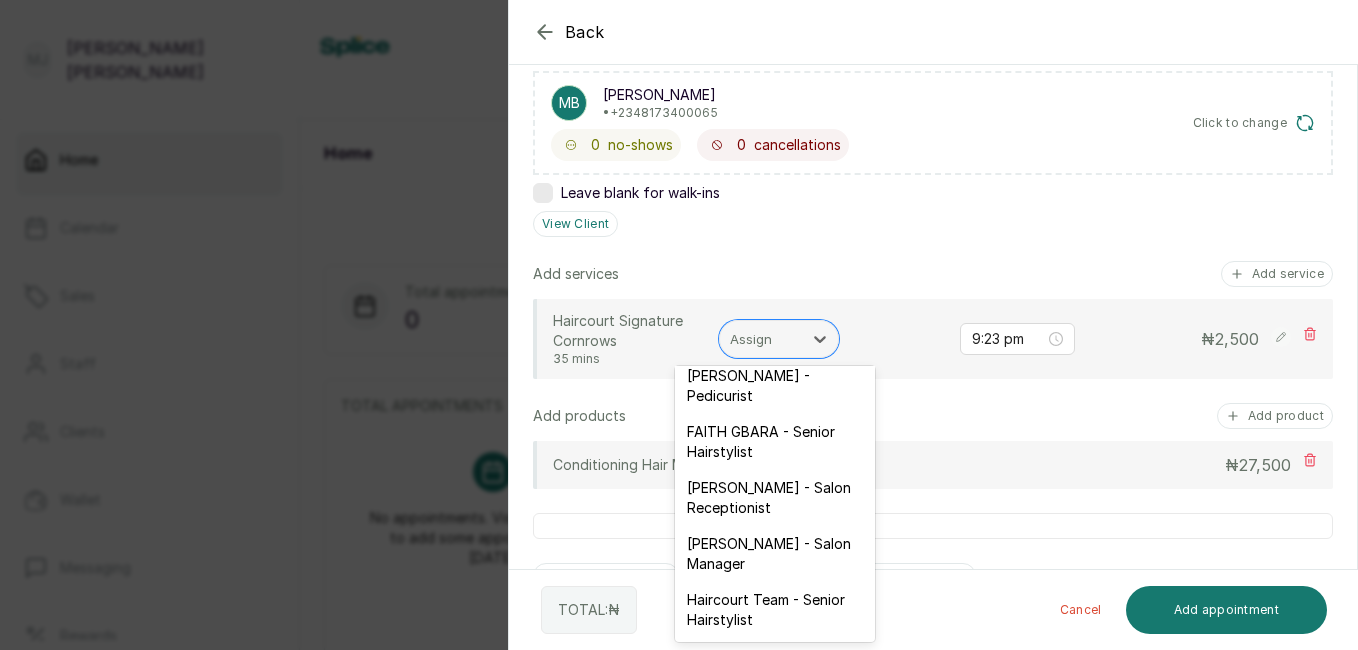 scroll, scrollTop: 336, scrollLeft: 0, axis: vertical 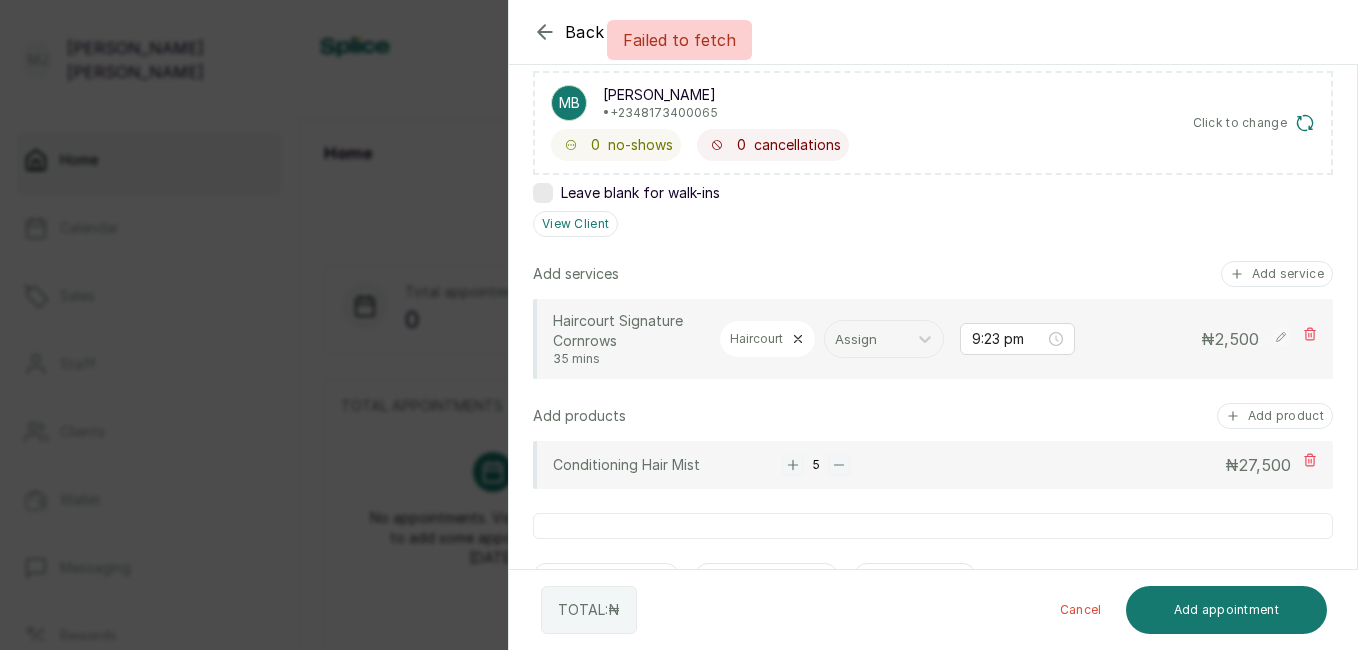 click on "Add appointment" at bounding box center (1227, 610) 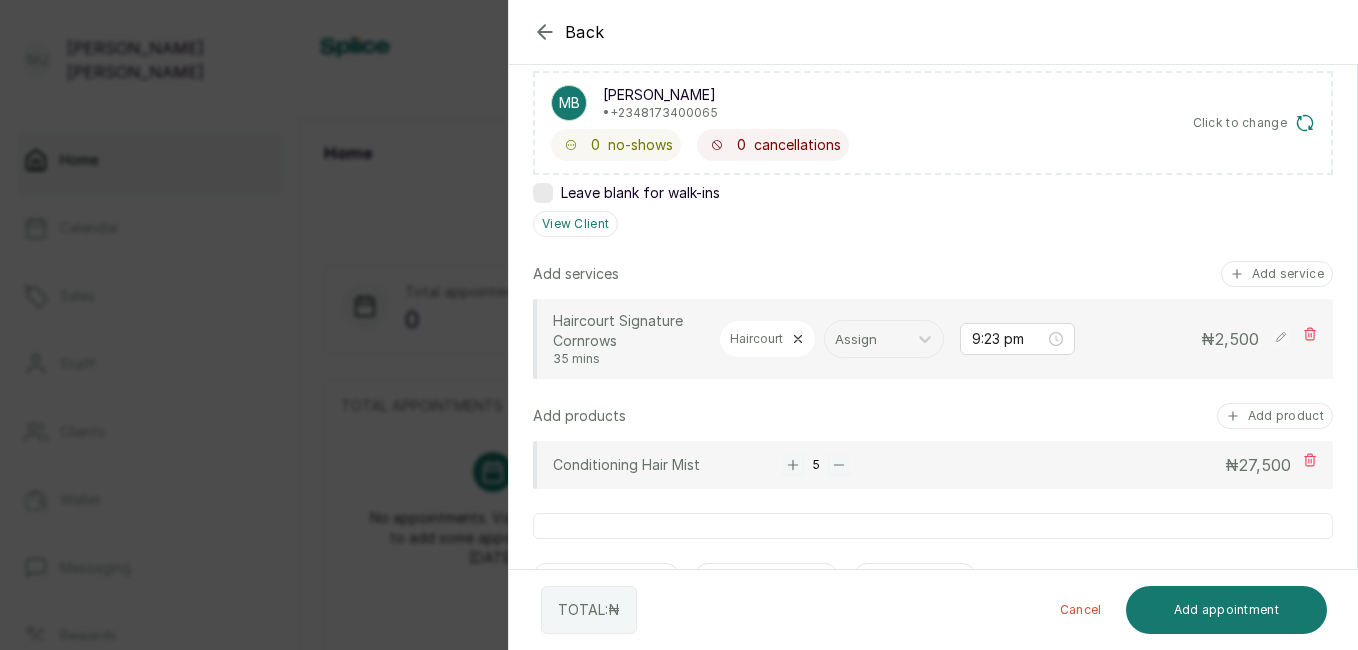 click 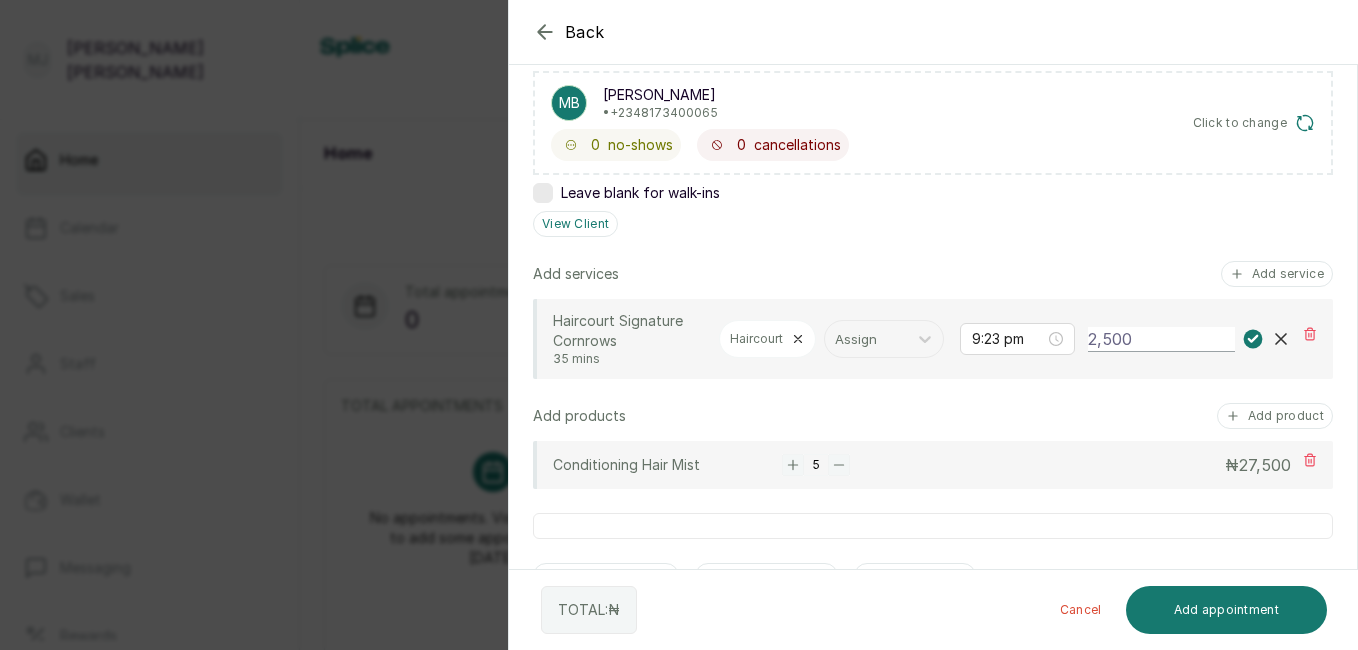 click on "2,500" at bounding box center [1161, 339] 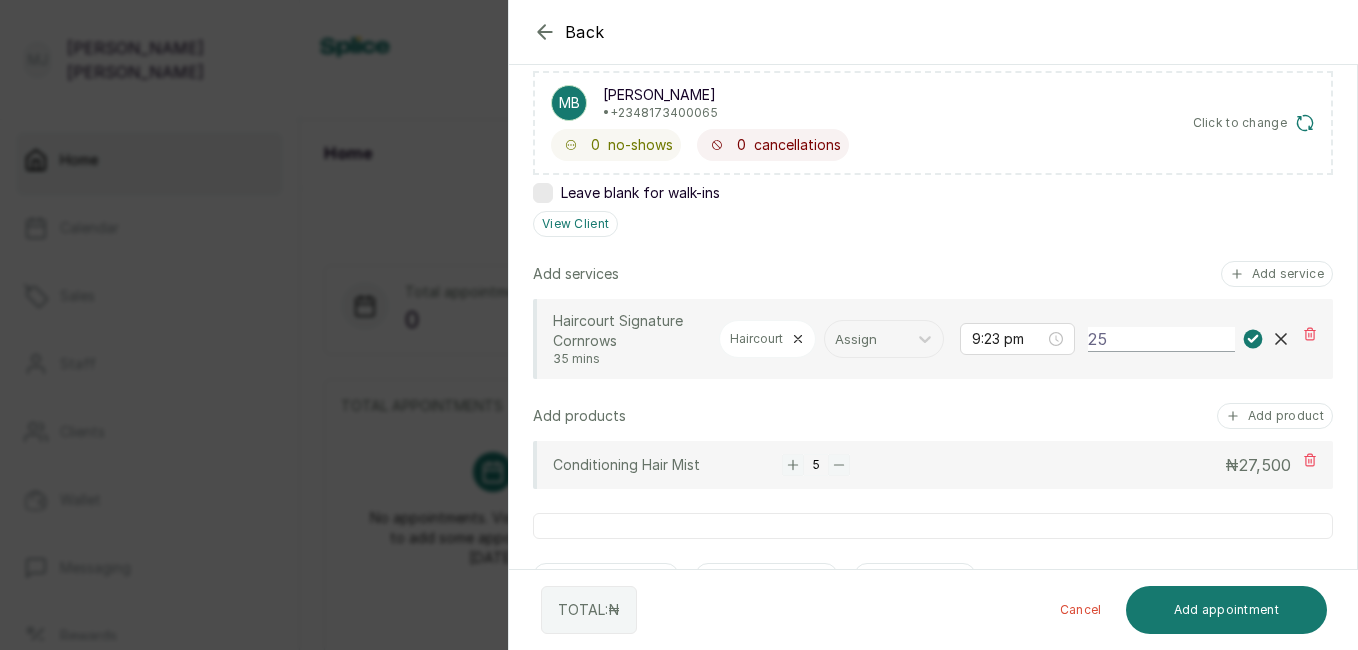 type on "2" 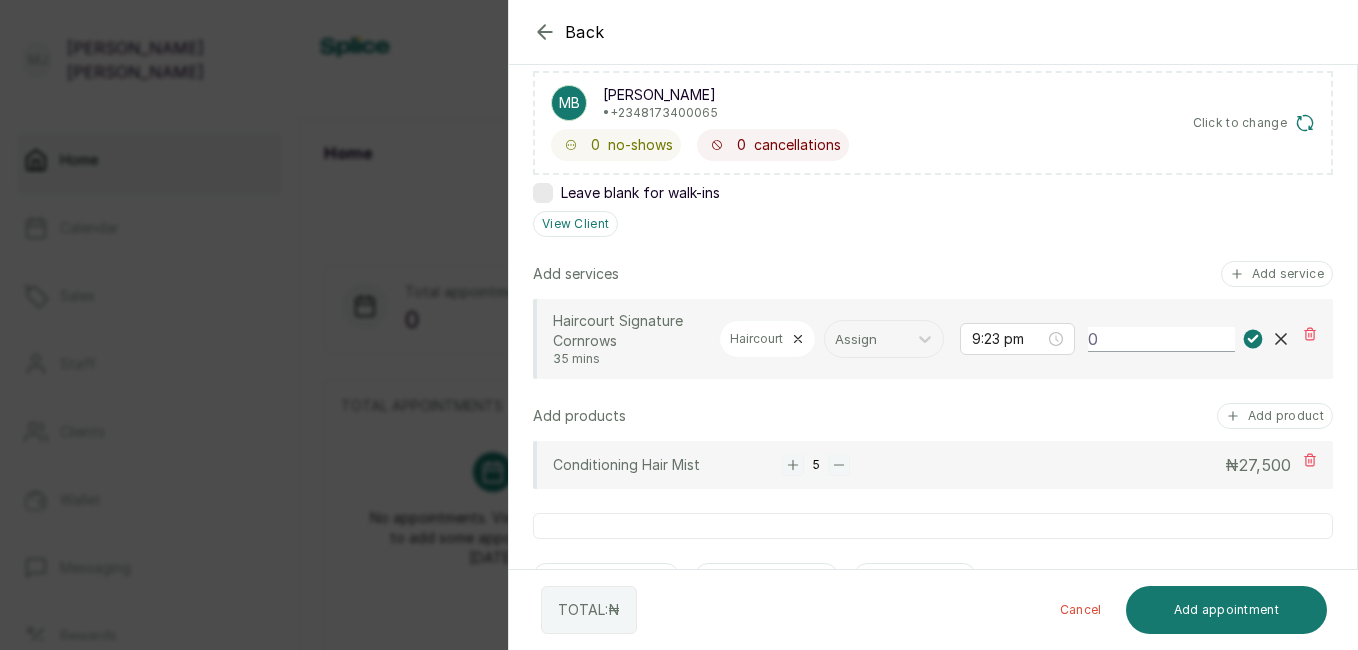 type on "0" 